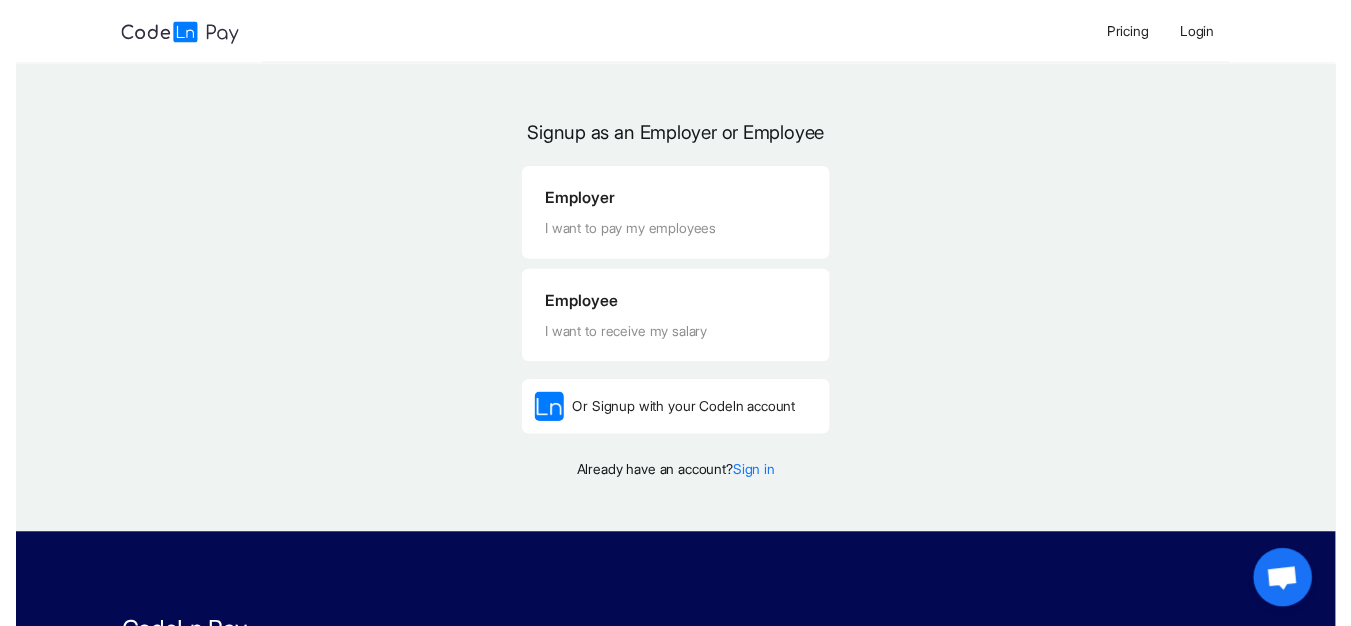 scroll, scrollTop: 0, scrollLeft: 0, axis: both 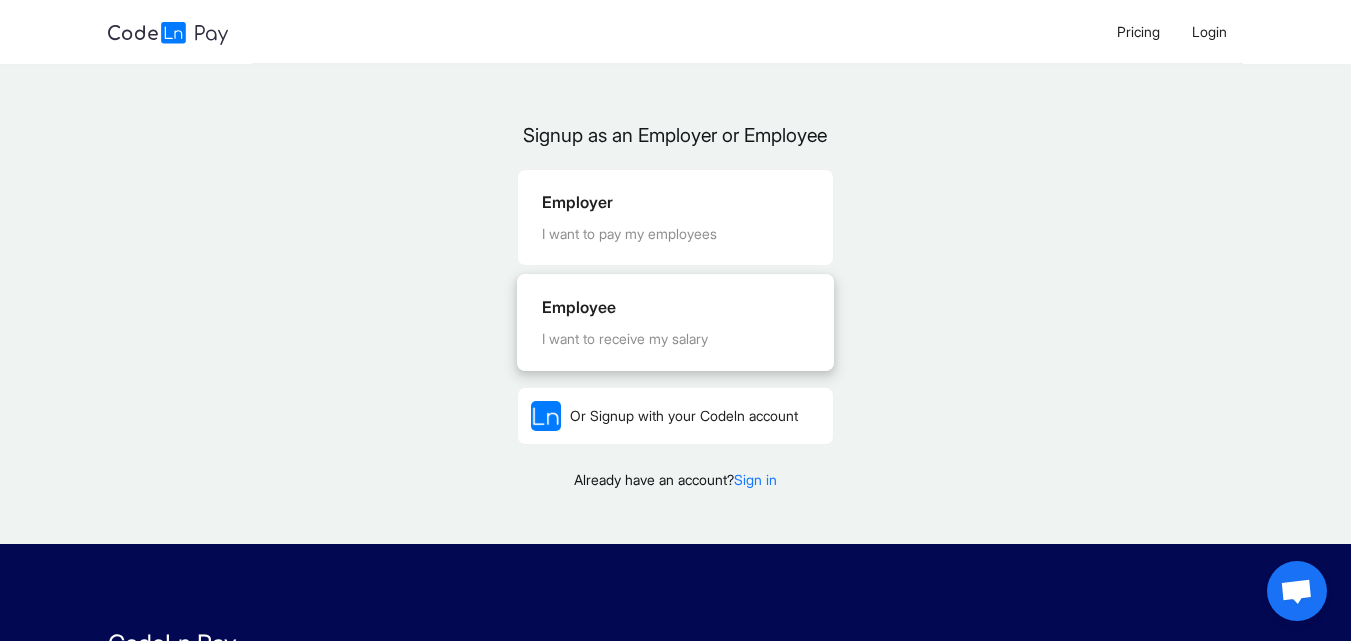 click on "I want to receive my salary" at bounding box center [675, 339] 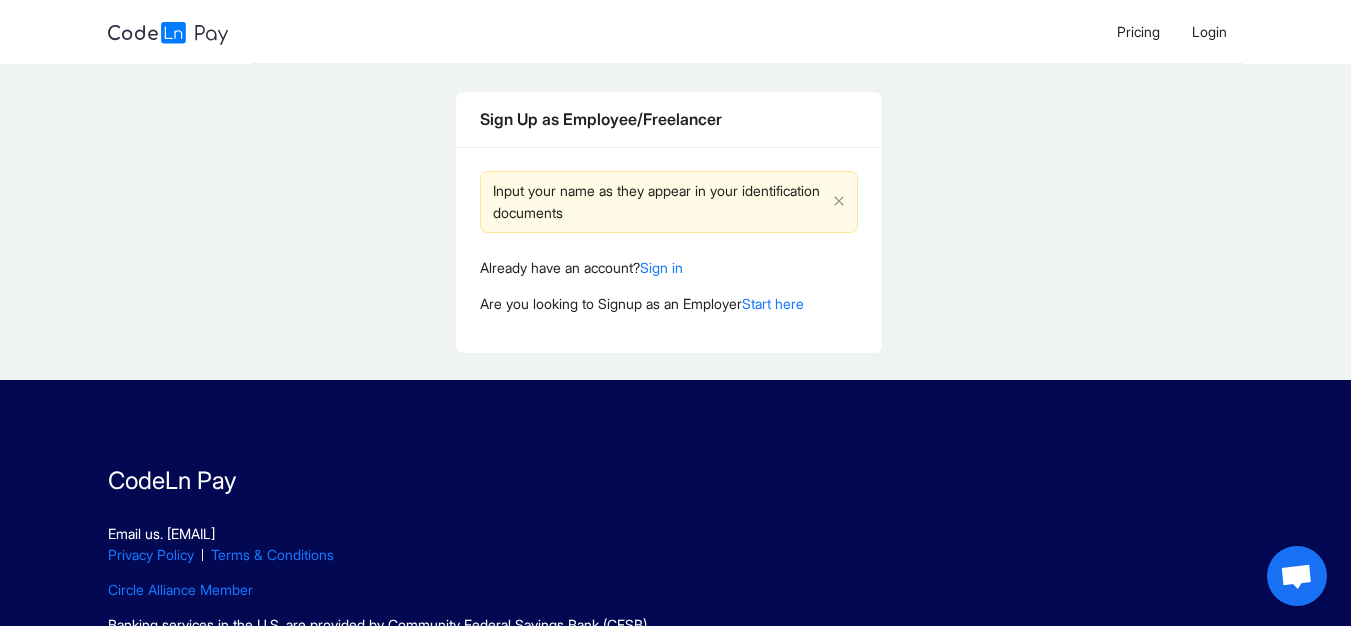 click on "Input your name as they appear in your identification documents" at bounding box center (659, 202) 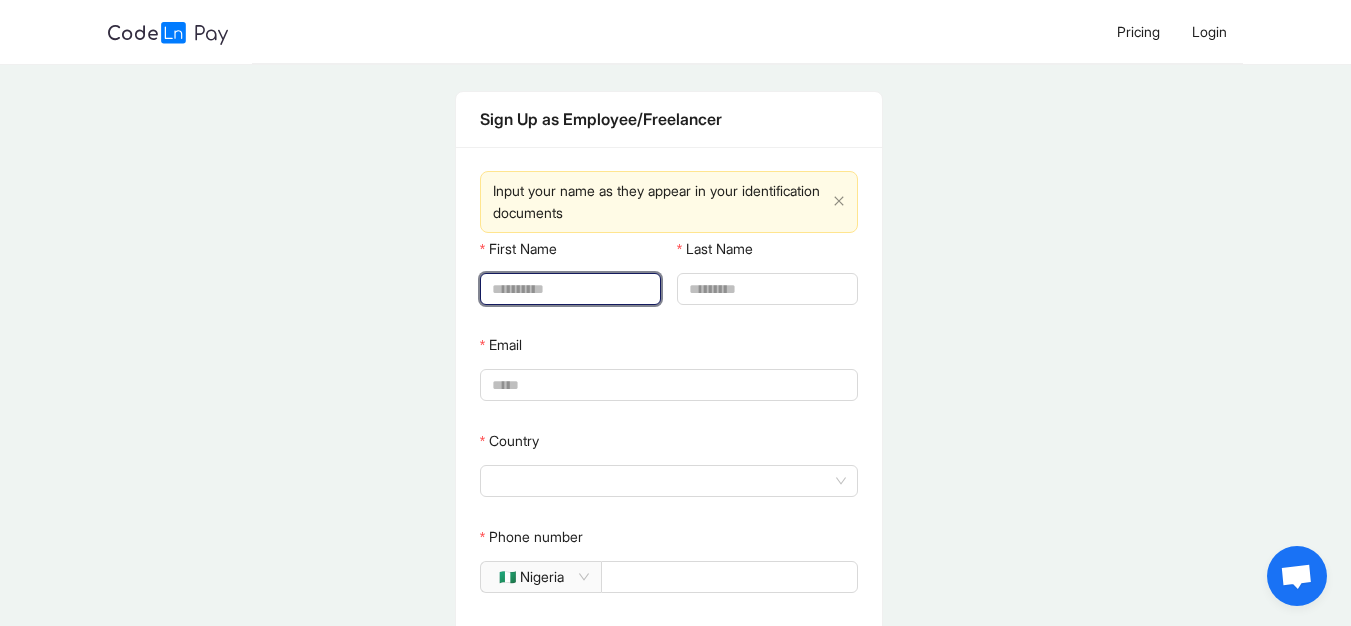 click on "First Name" at bounding box center (568, 289) 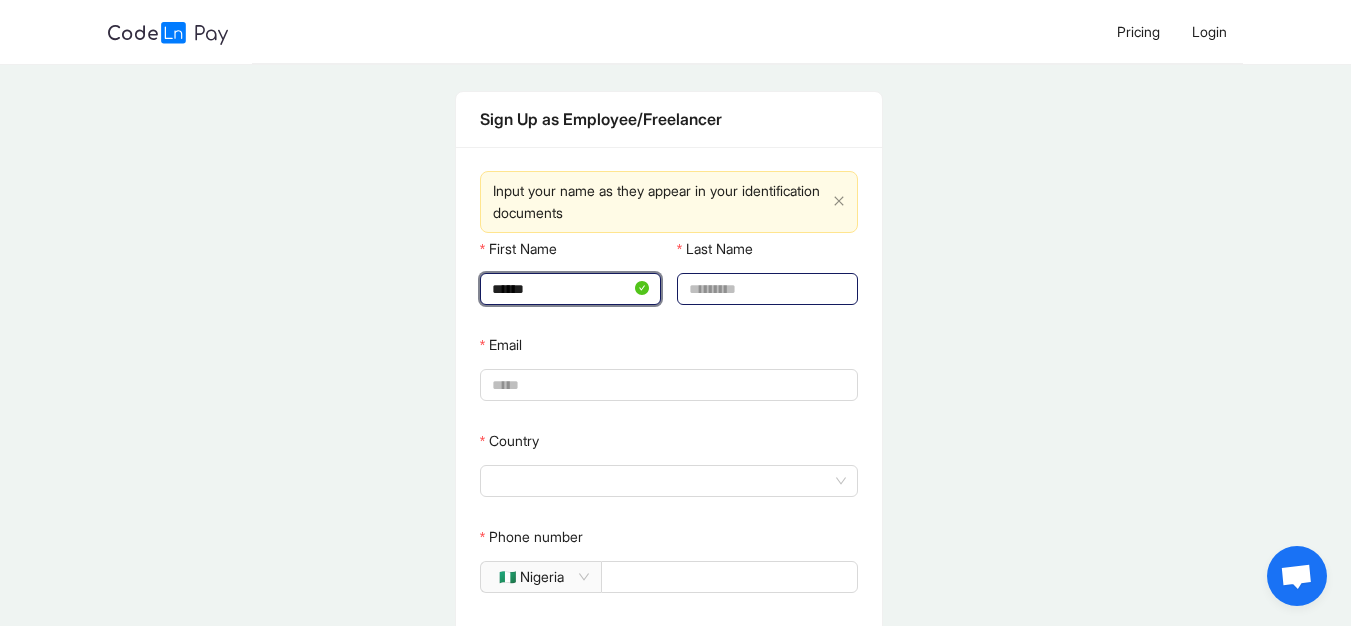 type on "******" 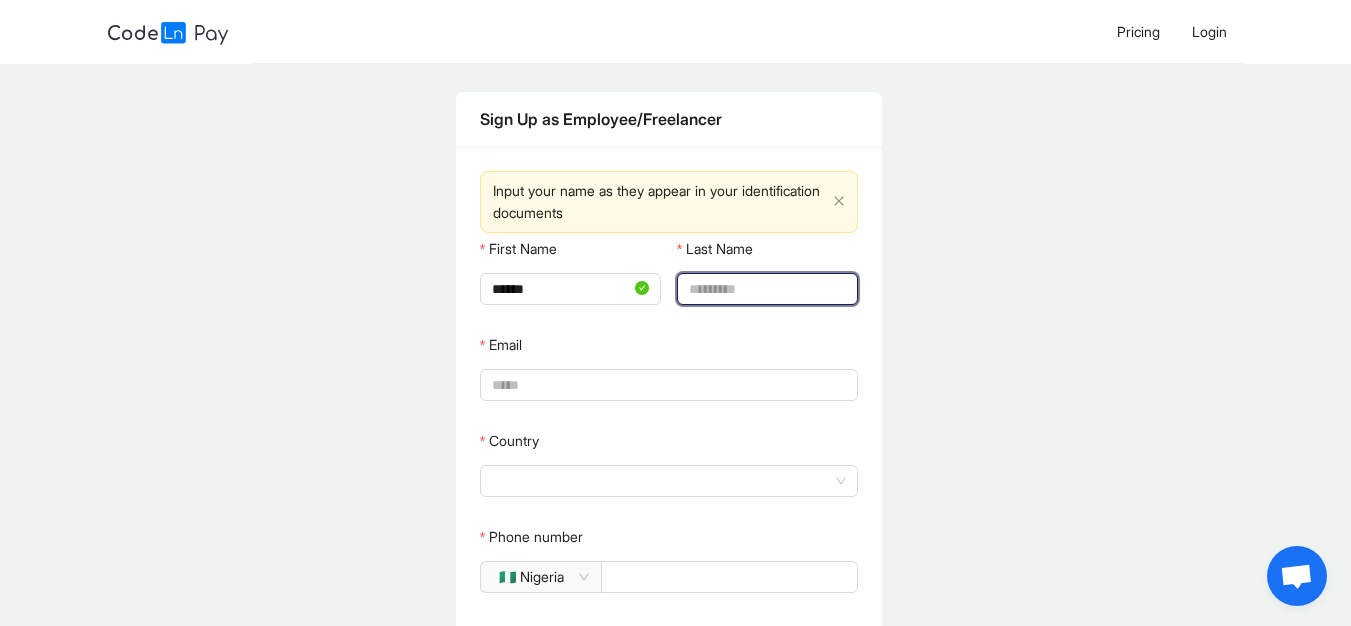 click on "Last Name" at bounding box center [765, 289] 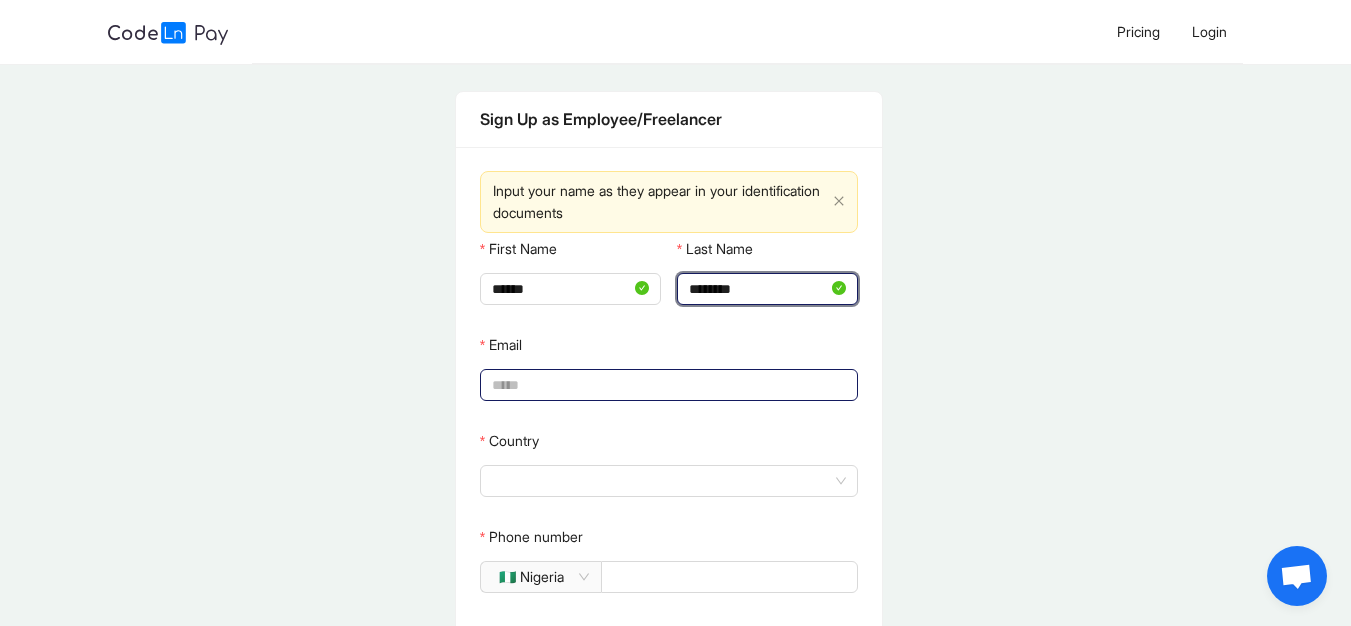 type on "********" 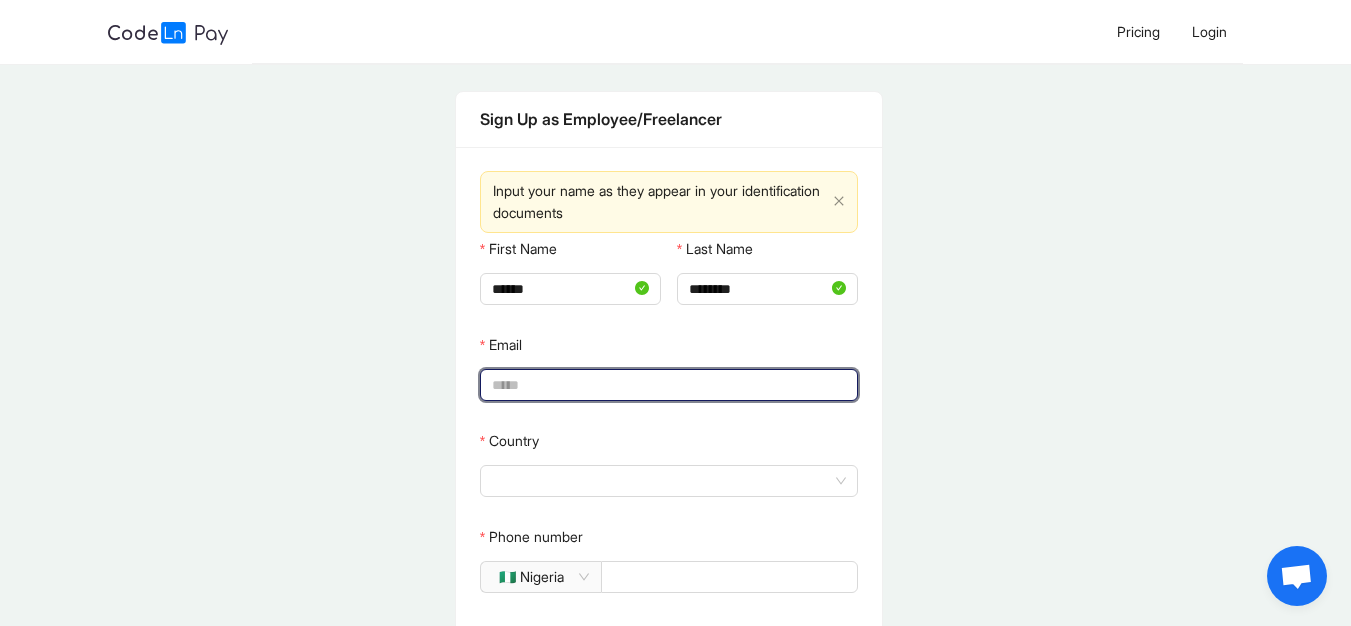 click on "Email" at bounding box center (667, 385) 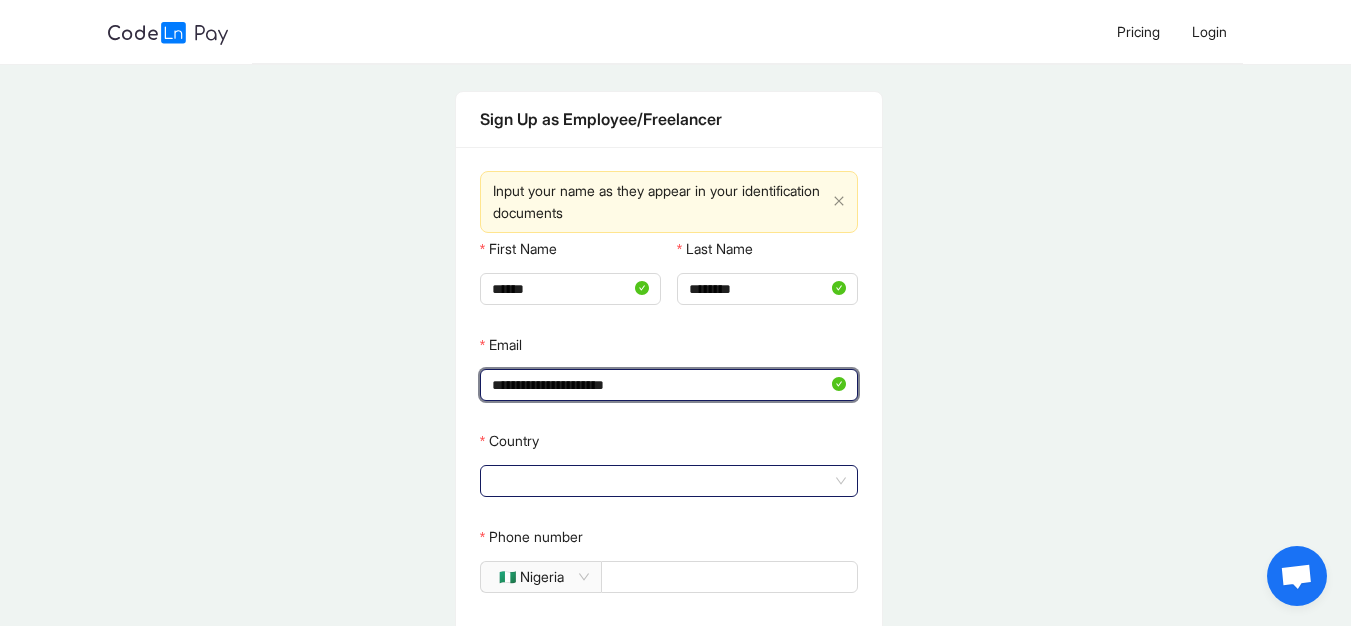 click 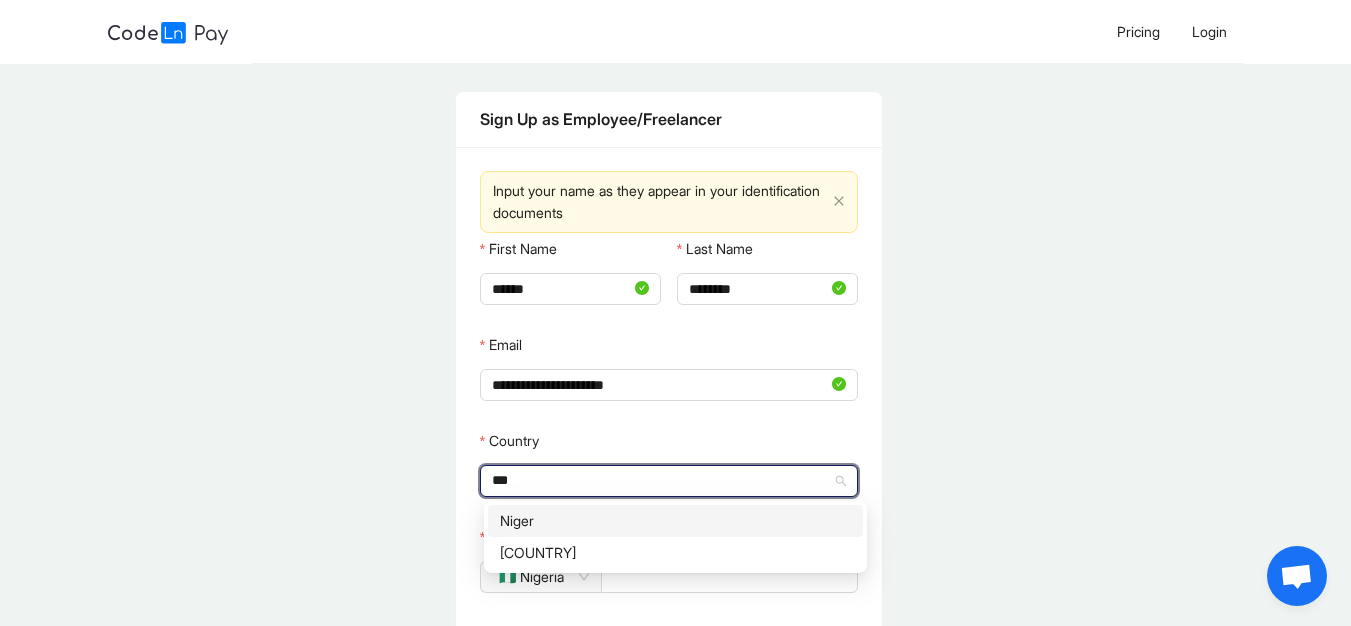 type on "****" 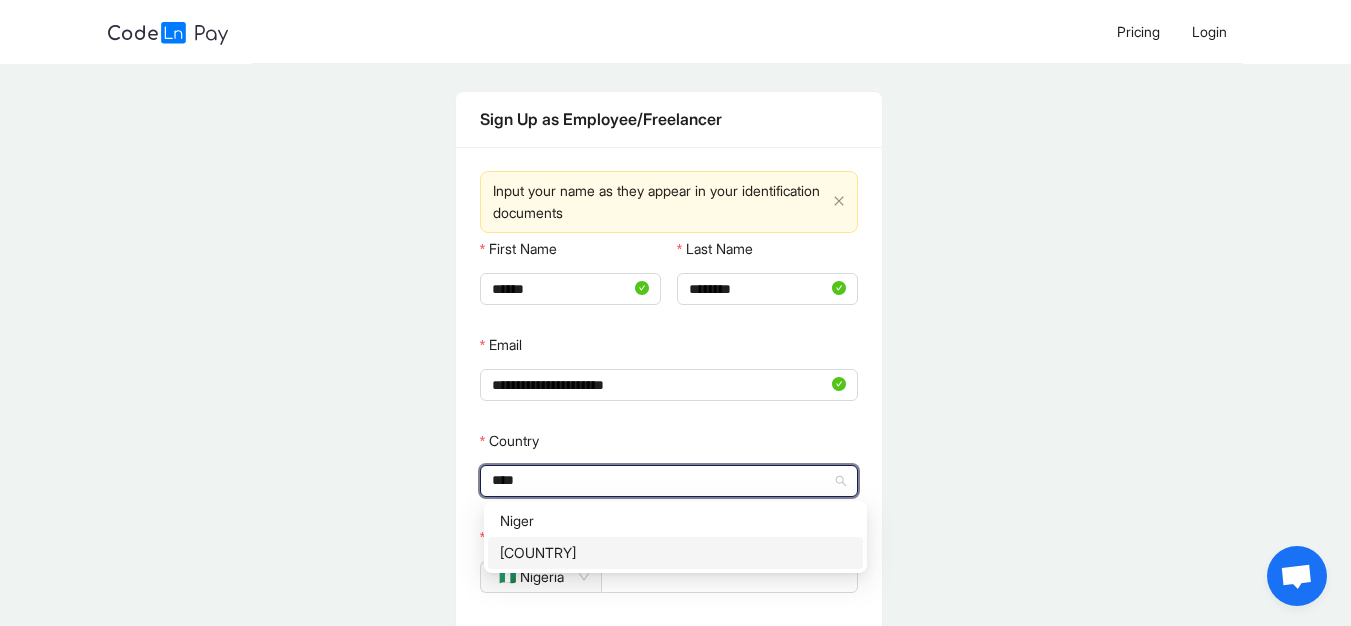 click on "[COUNTRY]" at bounding box center (675, 553) 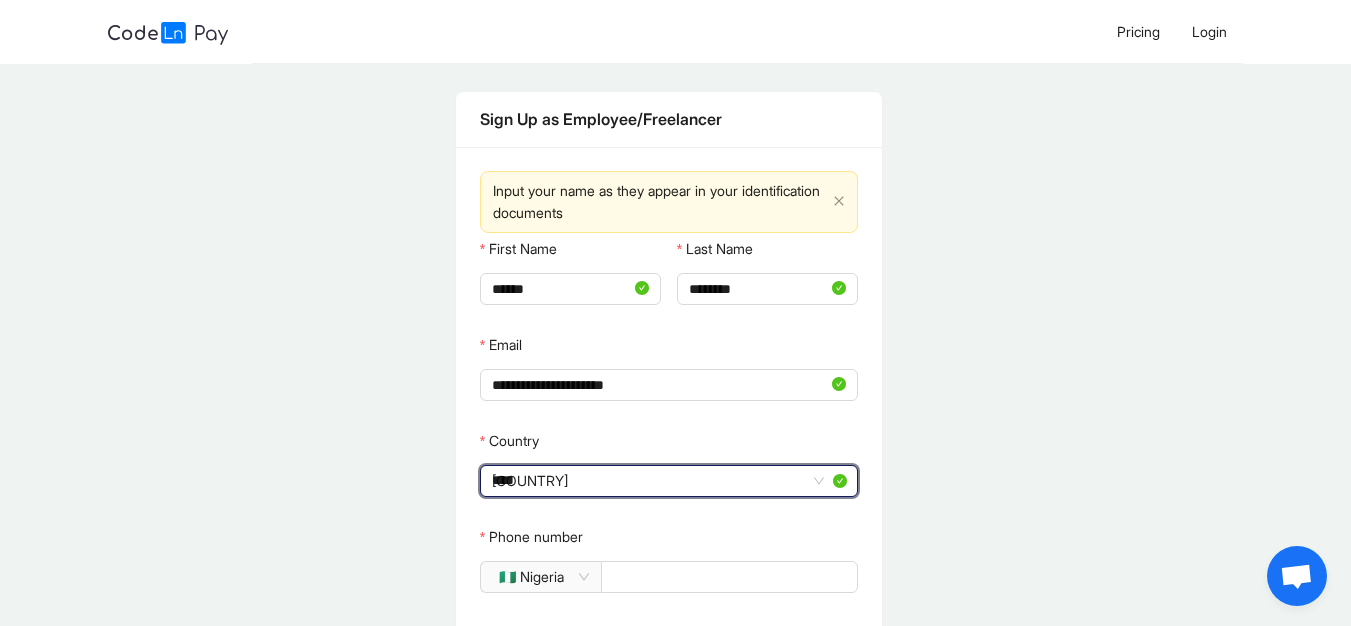 type 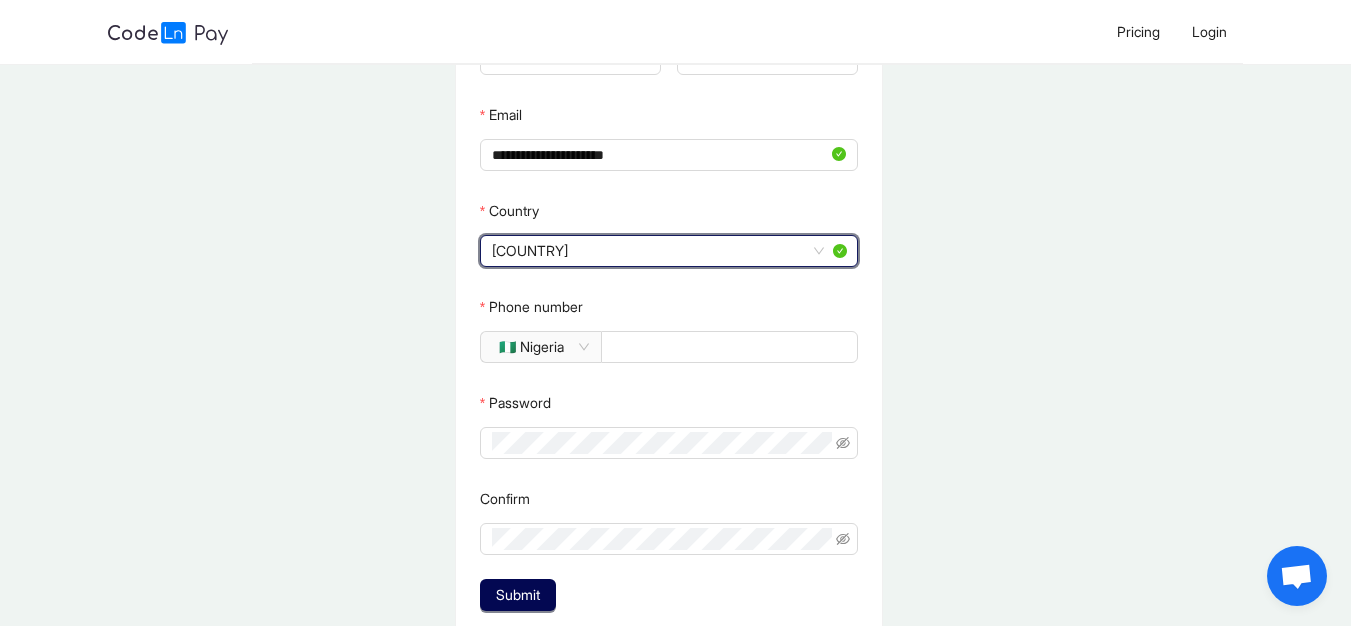 scroll, scrollTop: 261, scrollLeft: 0, axis: vertical 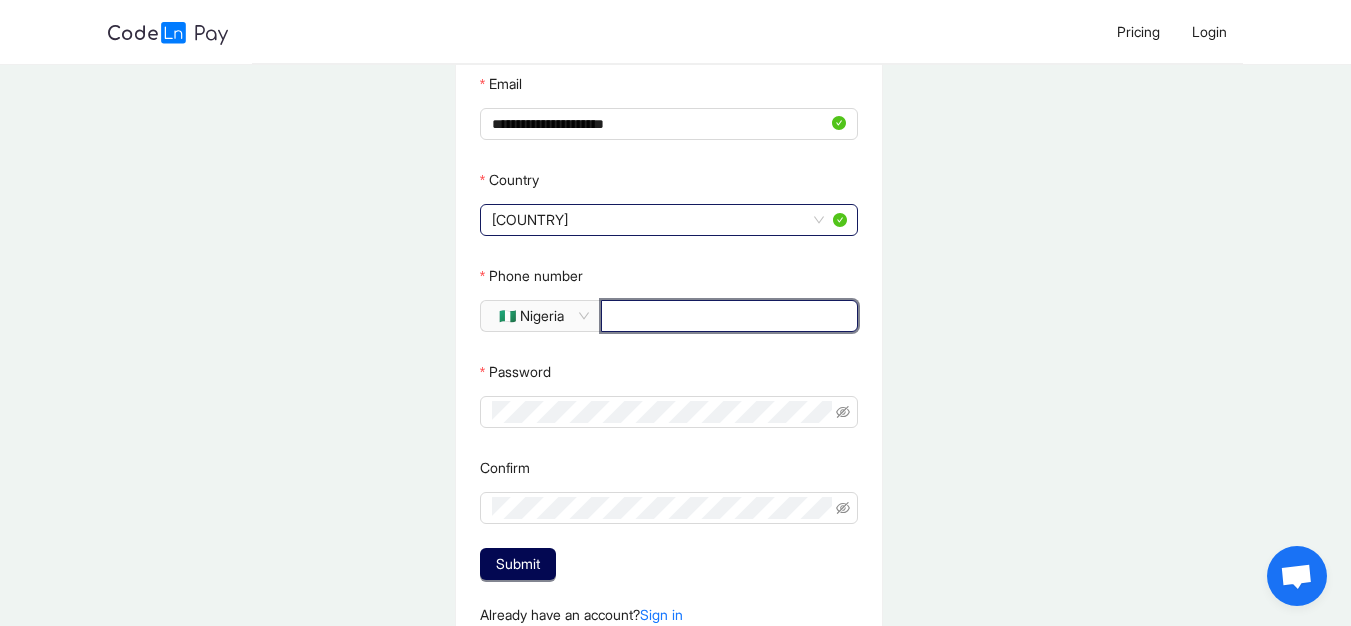 click on "Phone number" at bounding box center [727, 316] 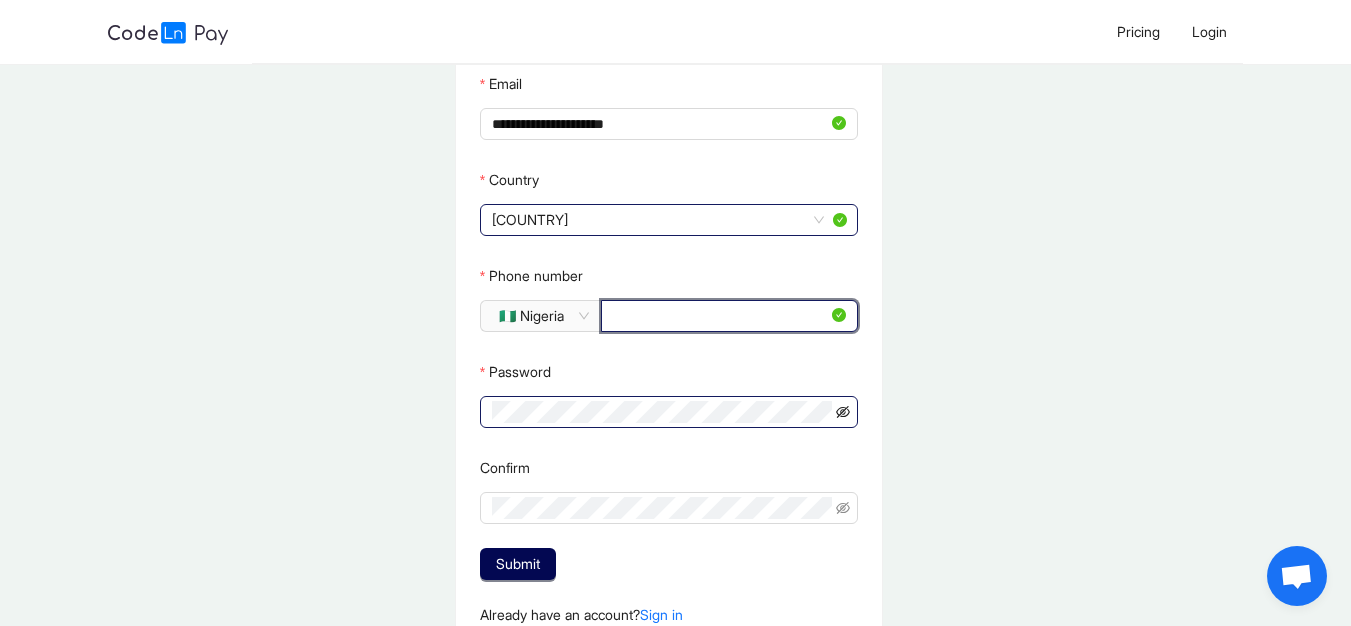 type on "**********" 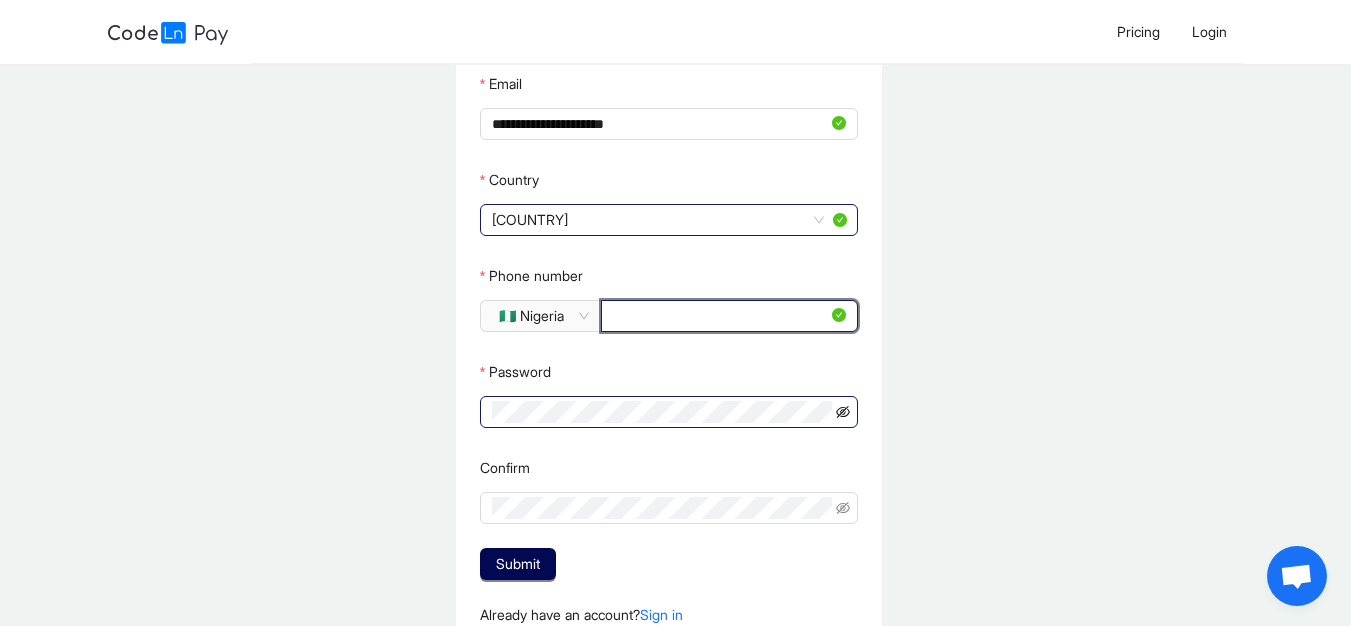 click 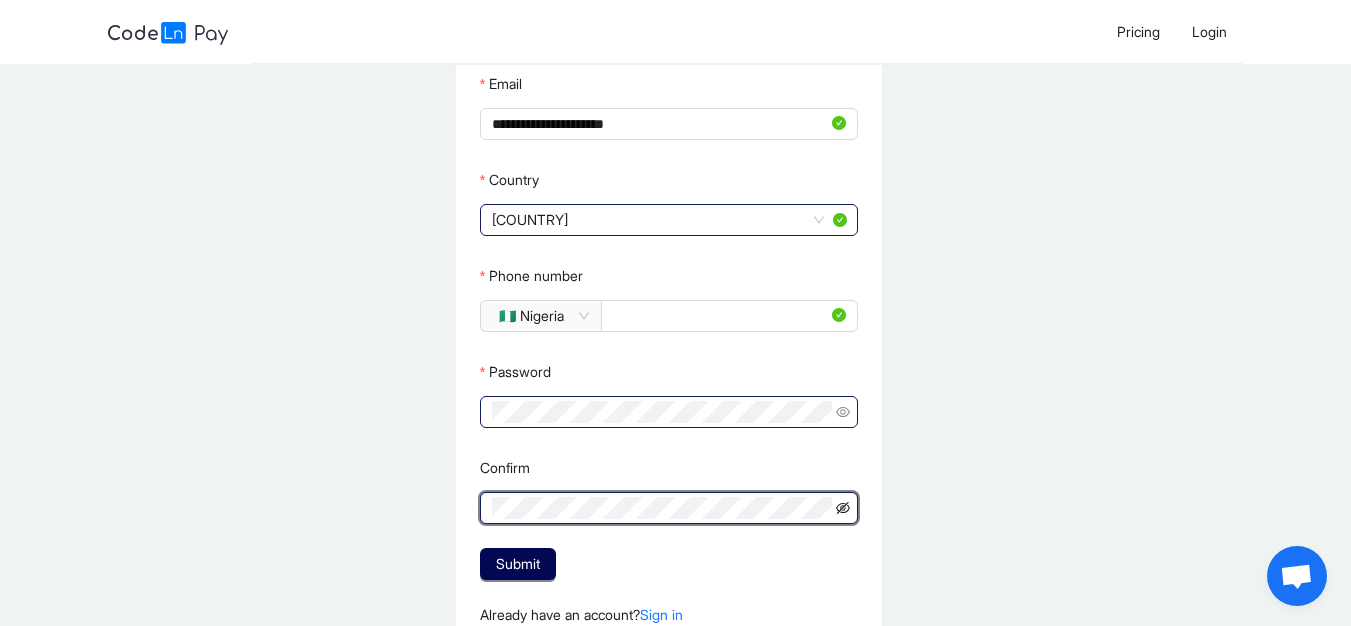 click 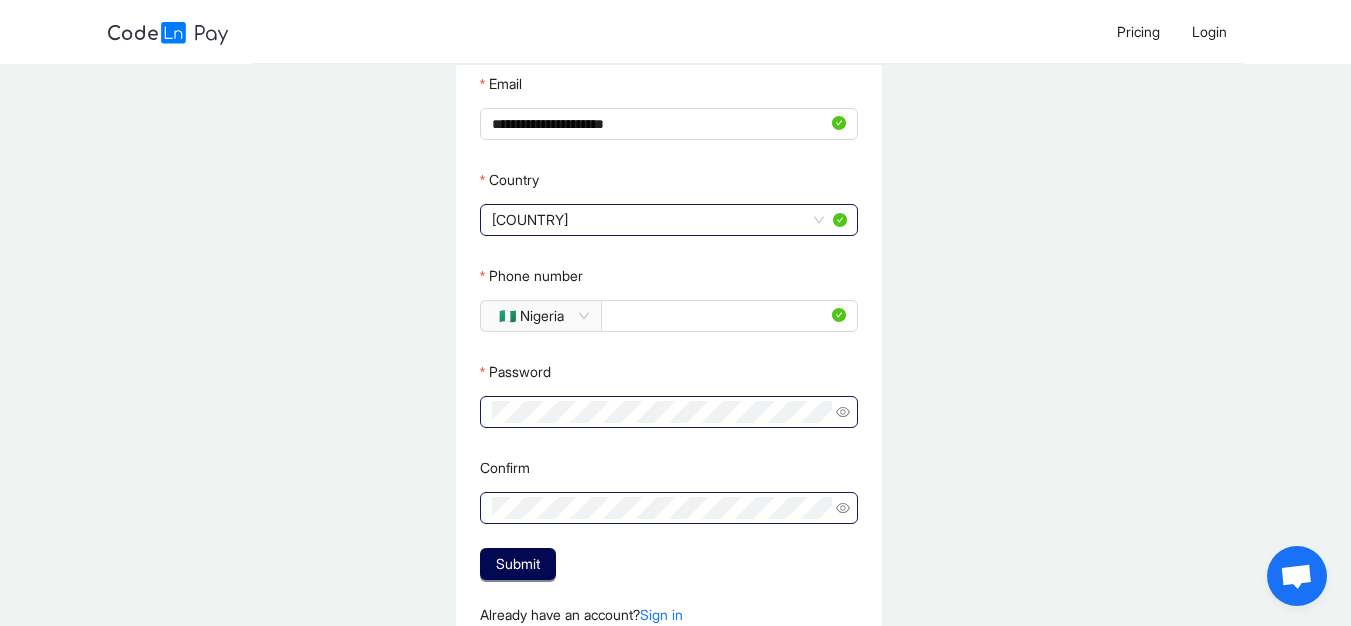 drag, startPoint x: 613, startPoint y: 383, endPoint x: 594, endPoint y: 400, distance: 25.495098 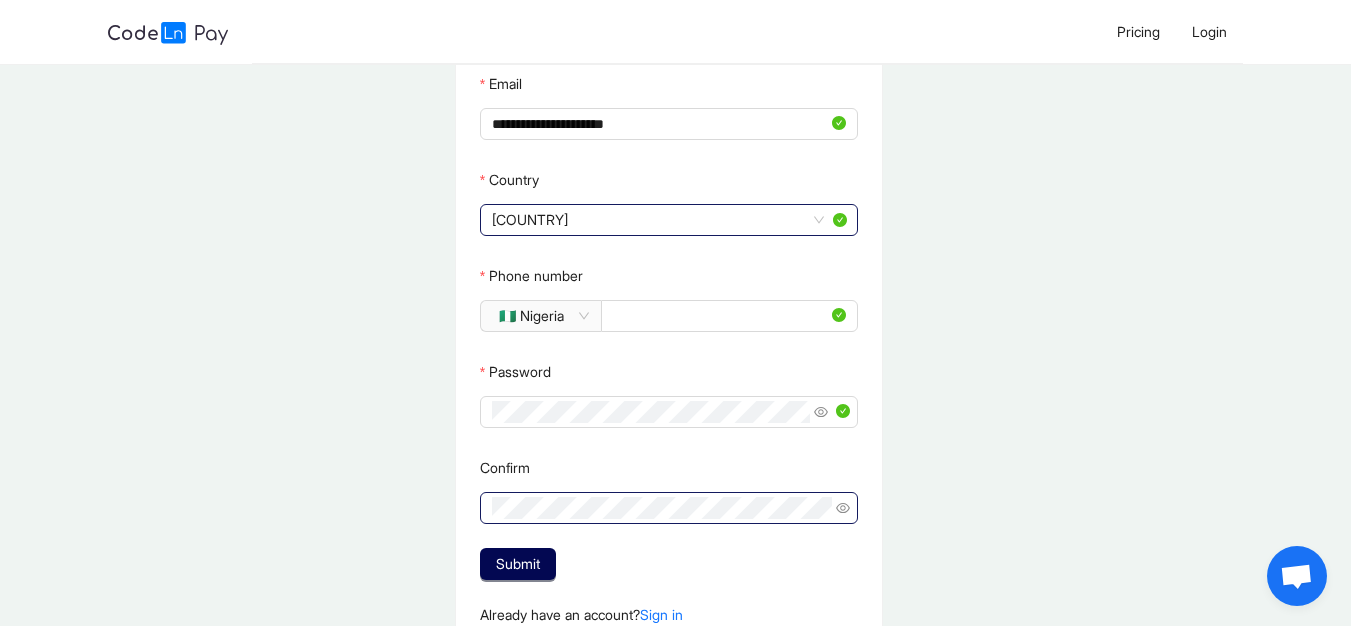 click 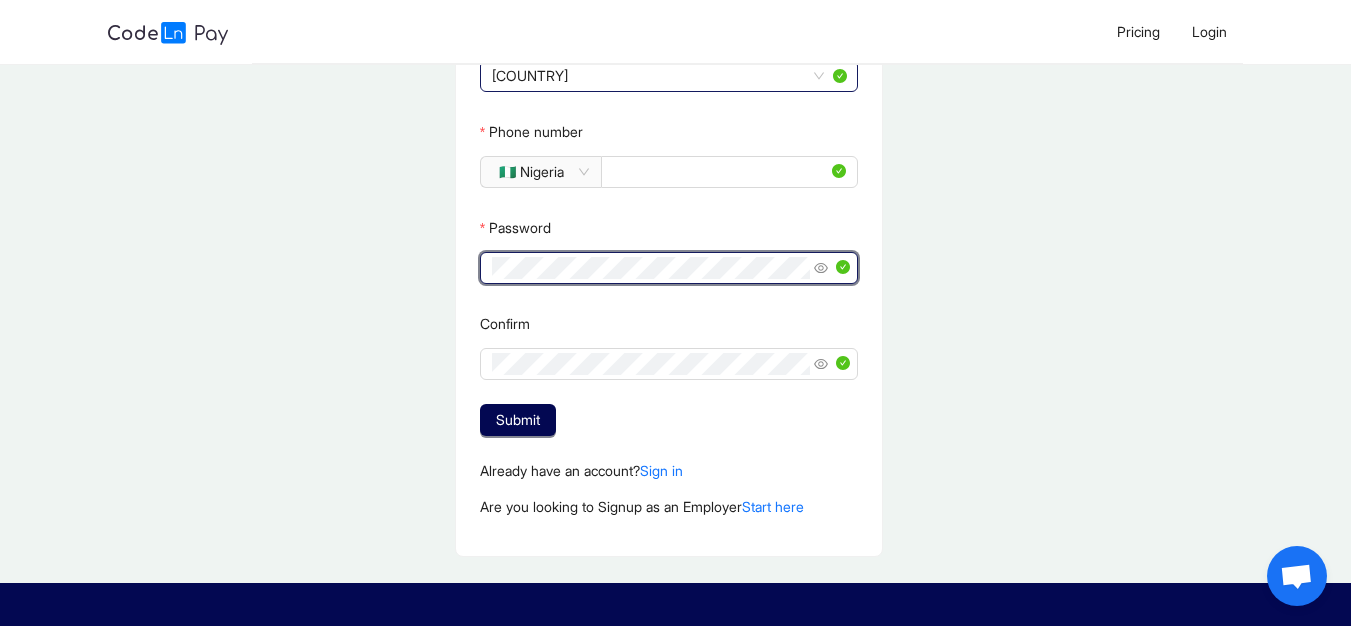 scroll, scrollTop: 404, scrollLeft: 0, axis: vertical 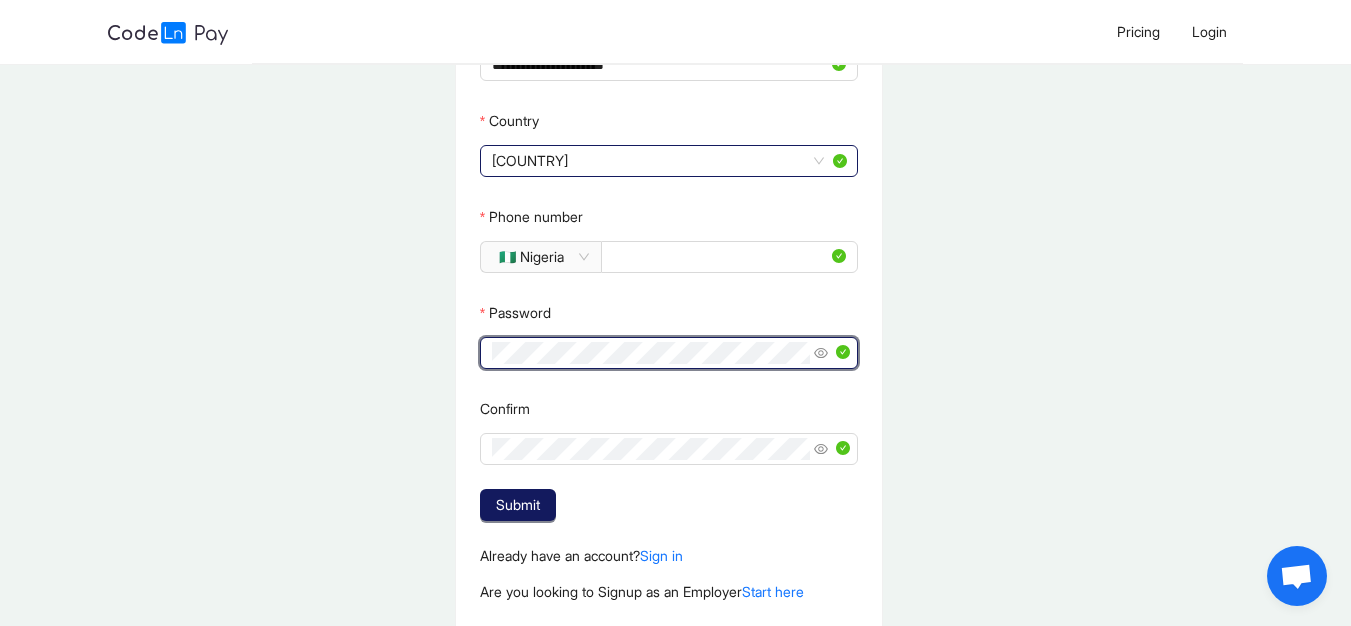 click on "Submit" 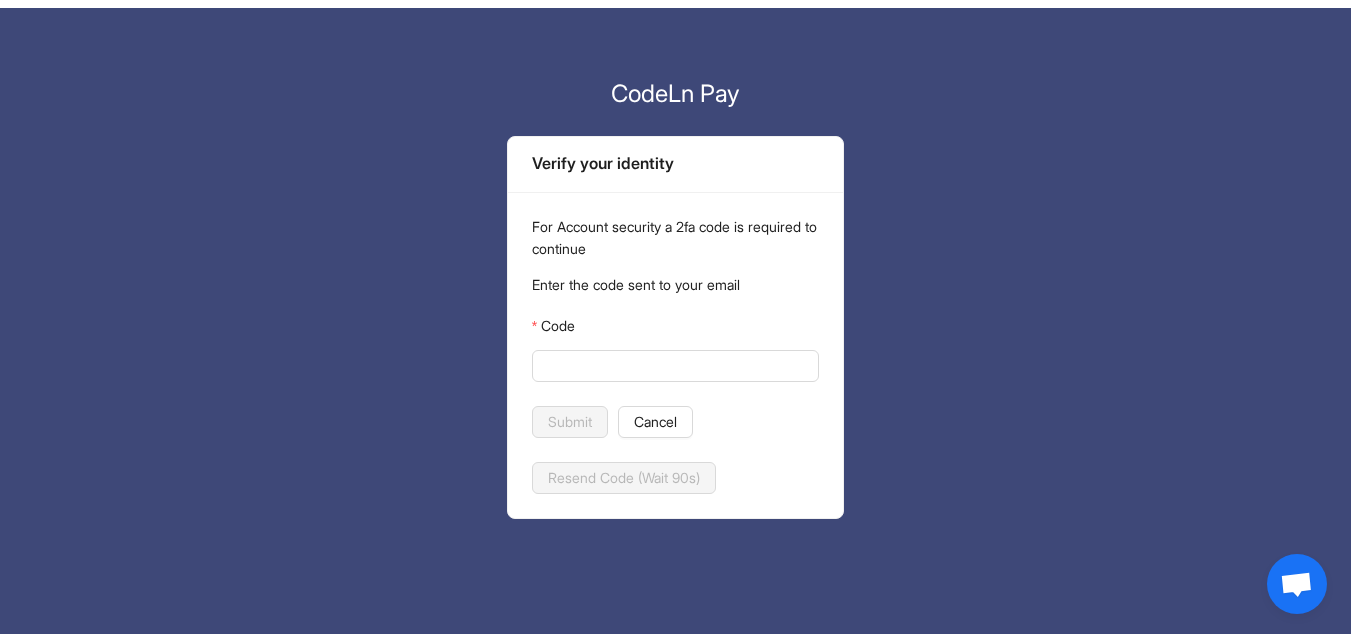 scroll, scrollTop: 0, scrollLeft: 0, axis: both 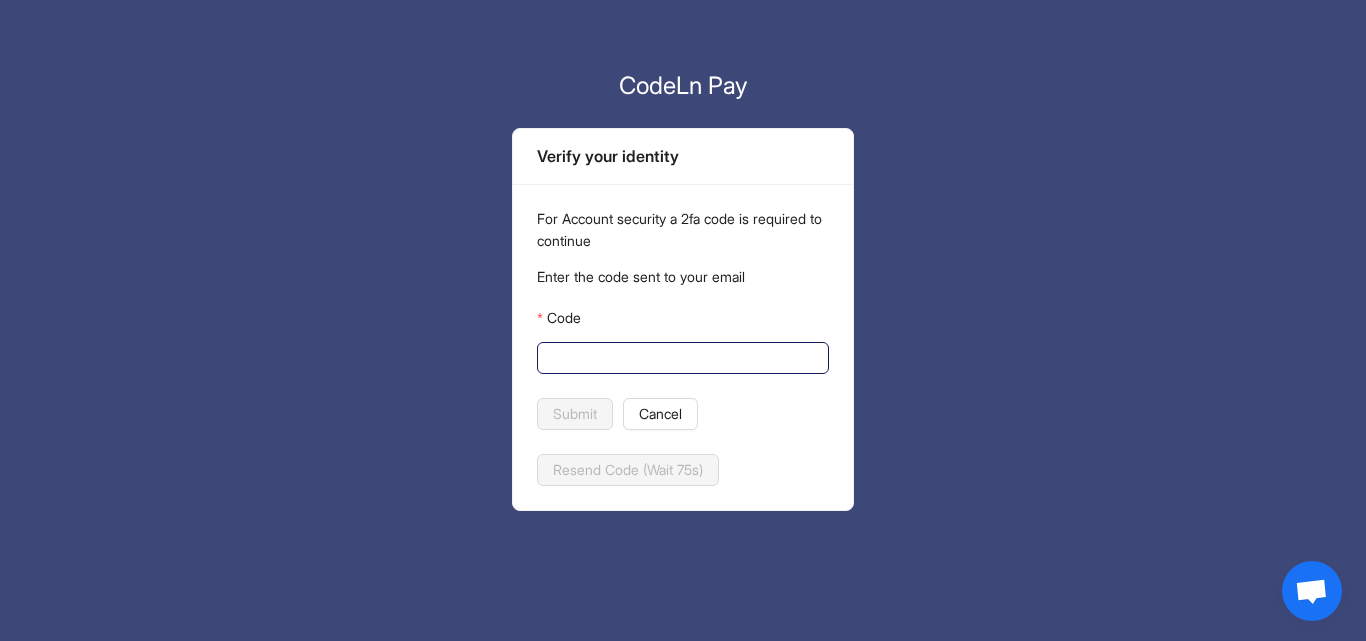 click on "Code" at bounding box center [681, 358] 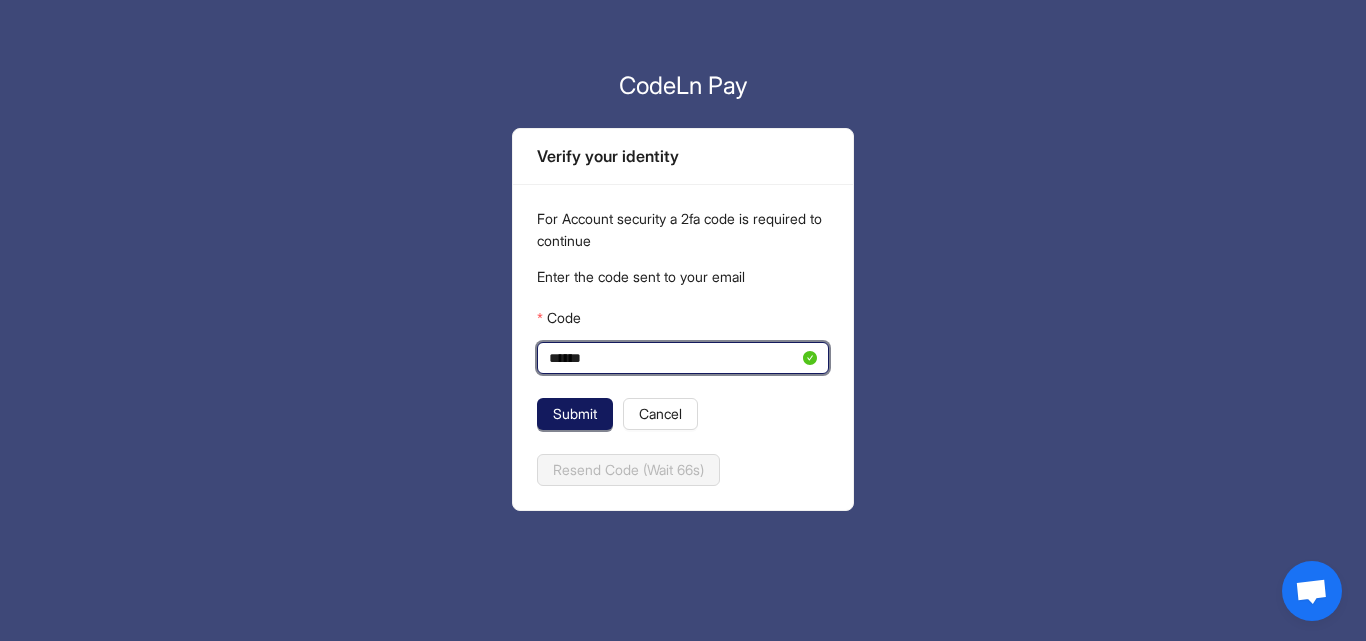type on "******" 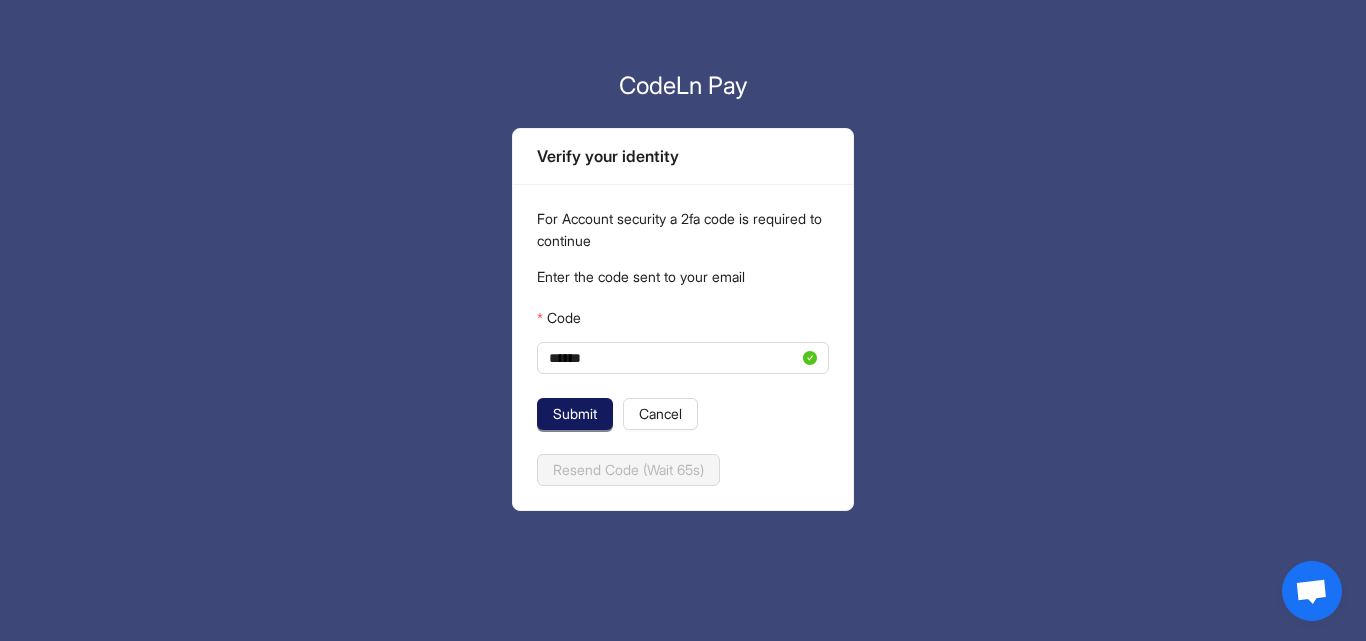 click on "Submit" 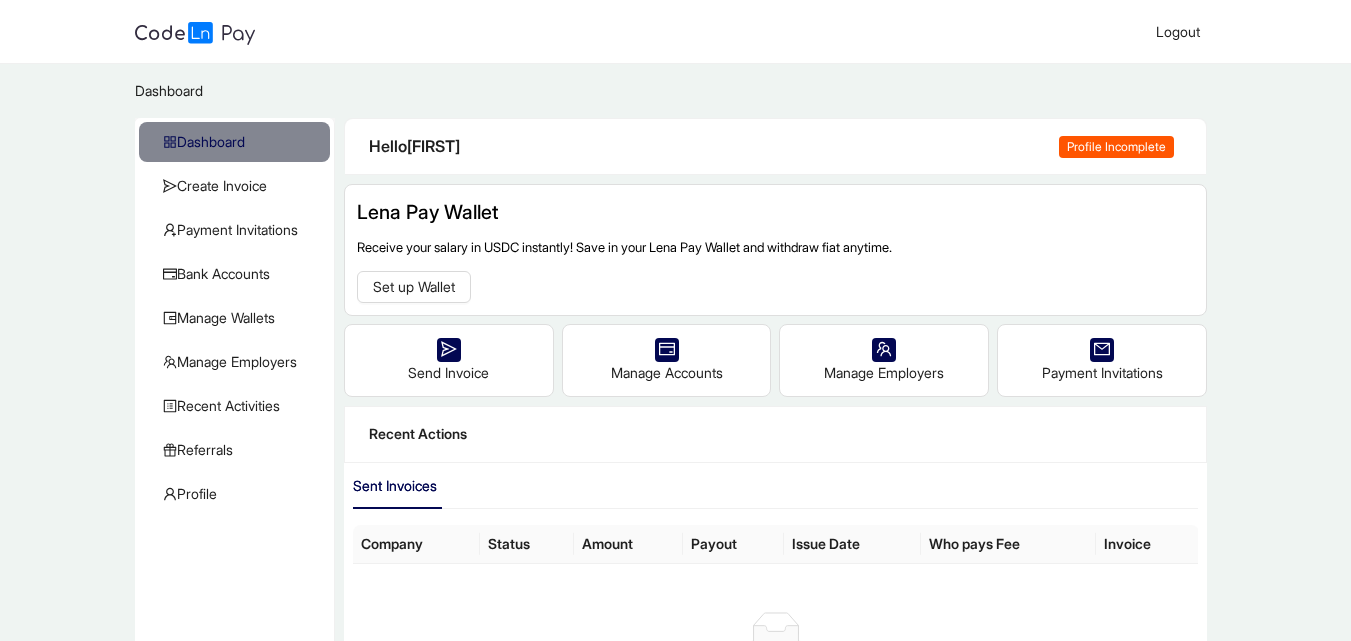 click on "Profile Incomplete" at bounding box center (1116, 147) 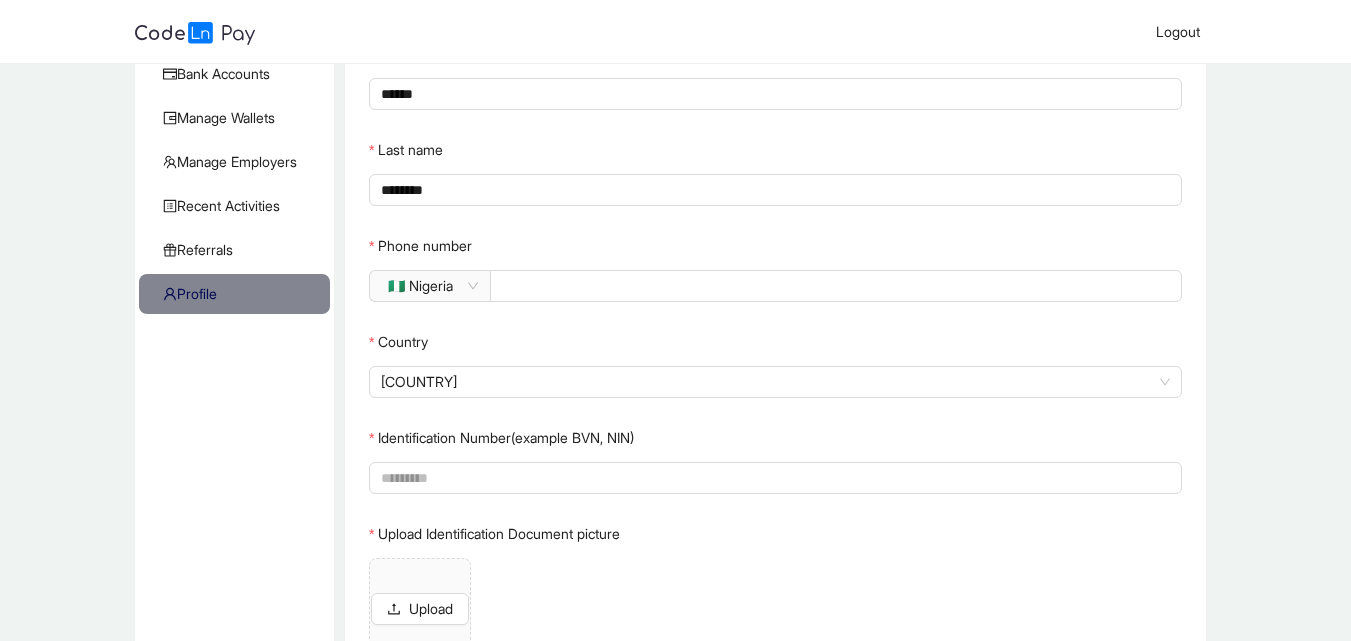 scroll, scrollTop: 223, scrollLeft: 0, axis: vertical 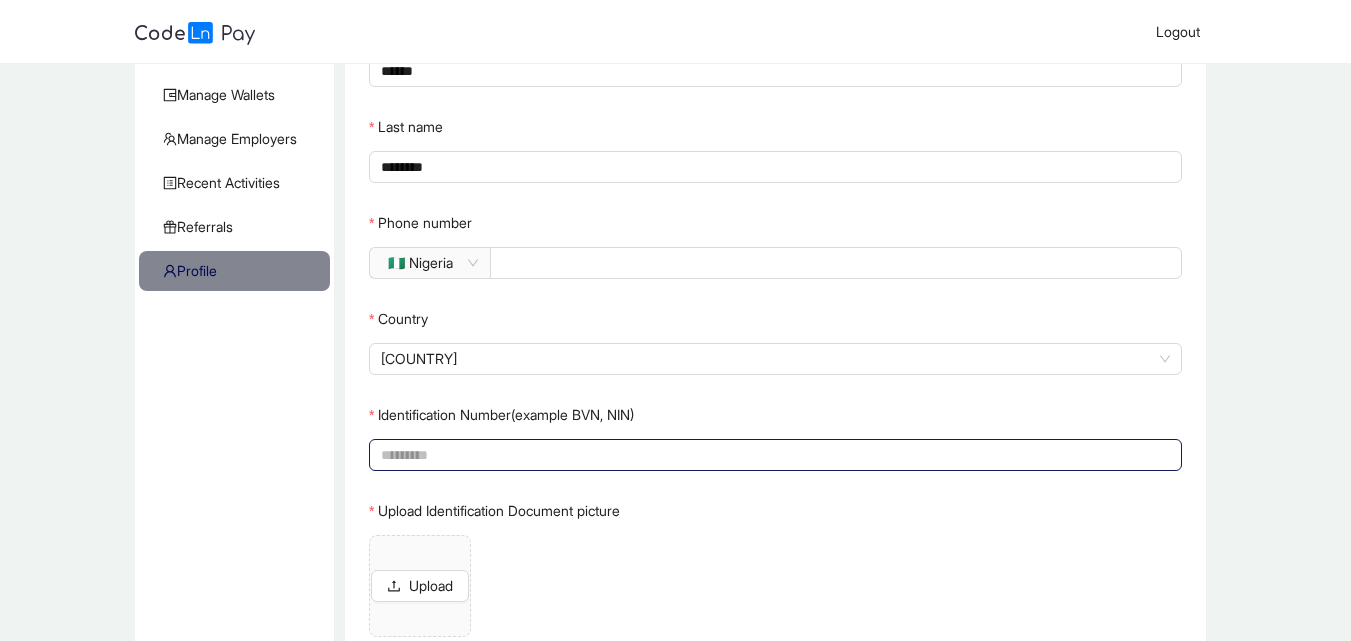 click 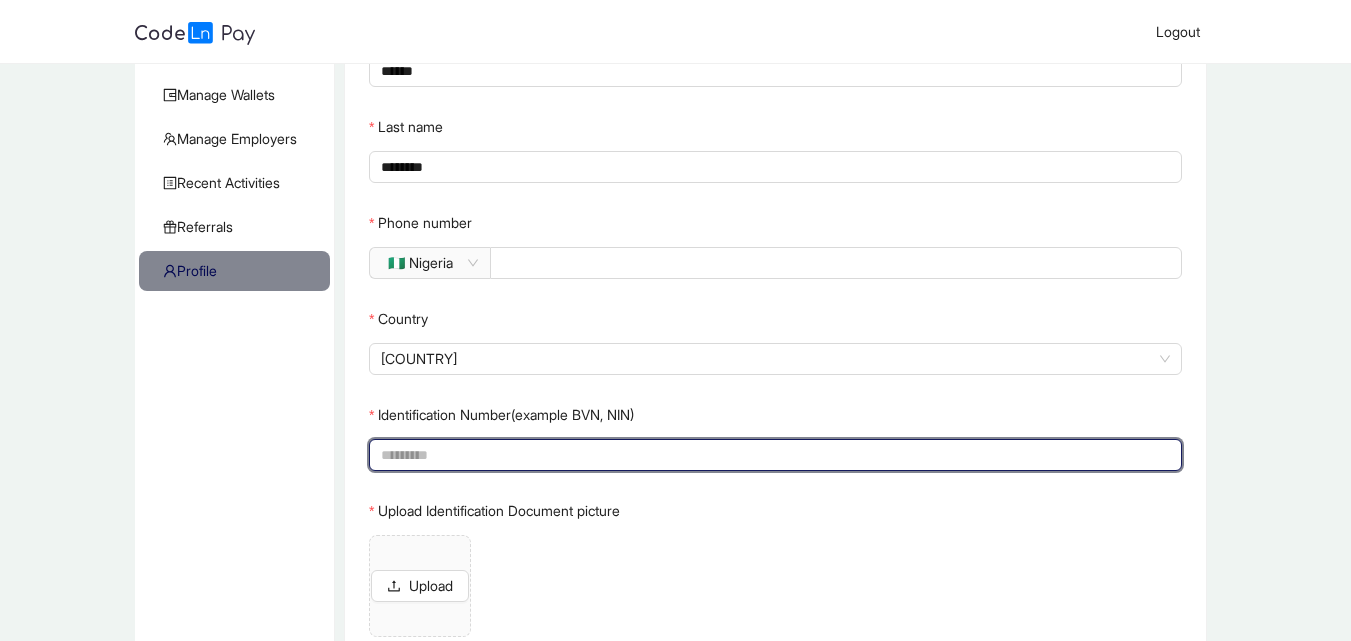 click on "Identification Number(example BVN, NIN)" at bounding box center (773, 455) 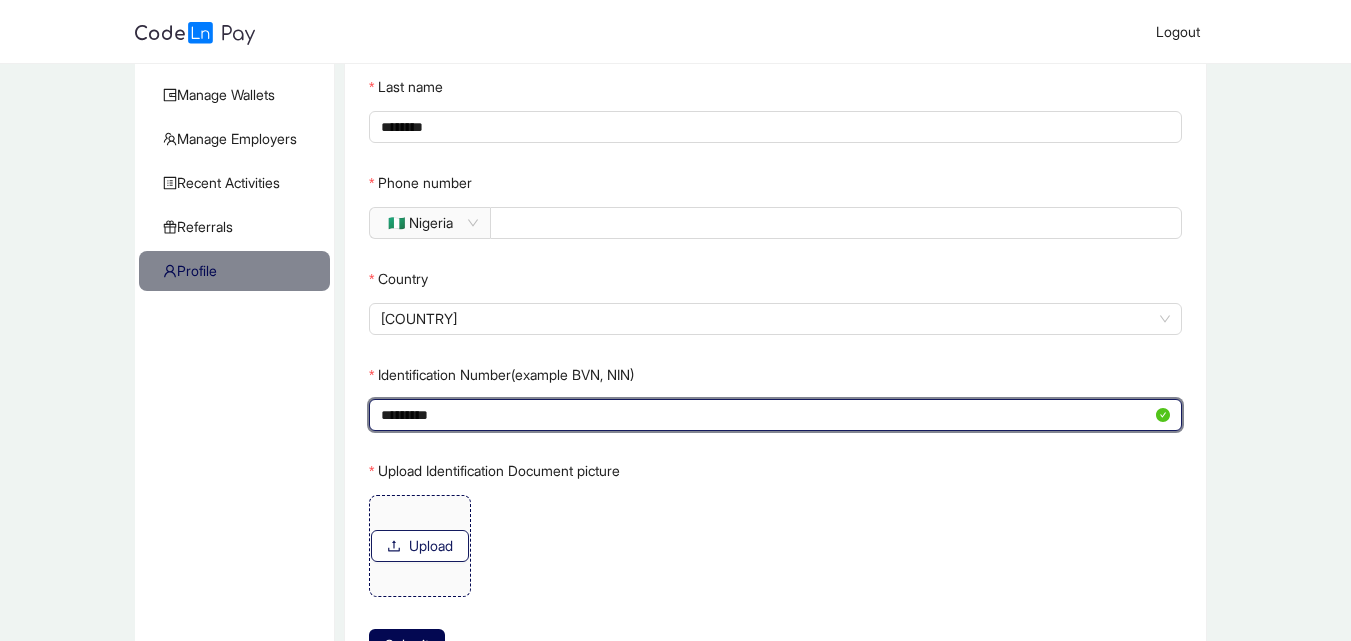 type on "*********" 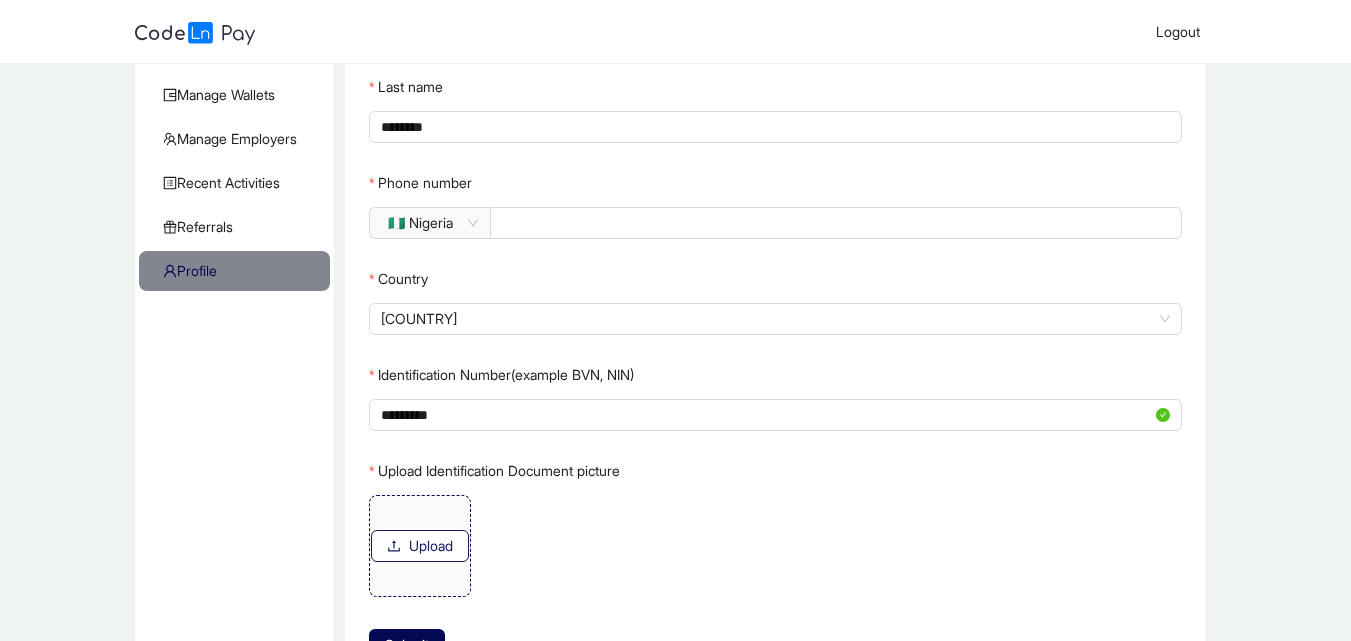 click on "Upload" 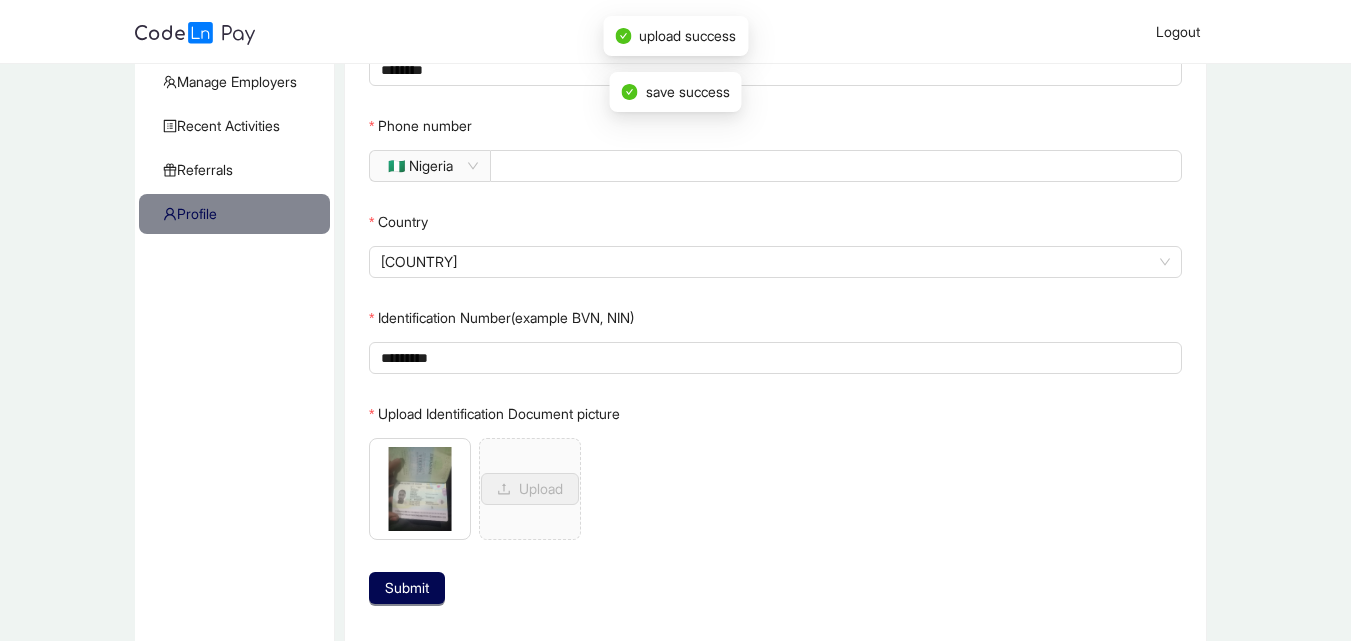 scroll, scrollTop: 361, scrollLeft: 0, axis: vertical 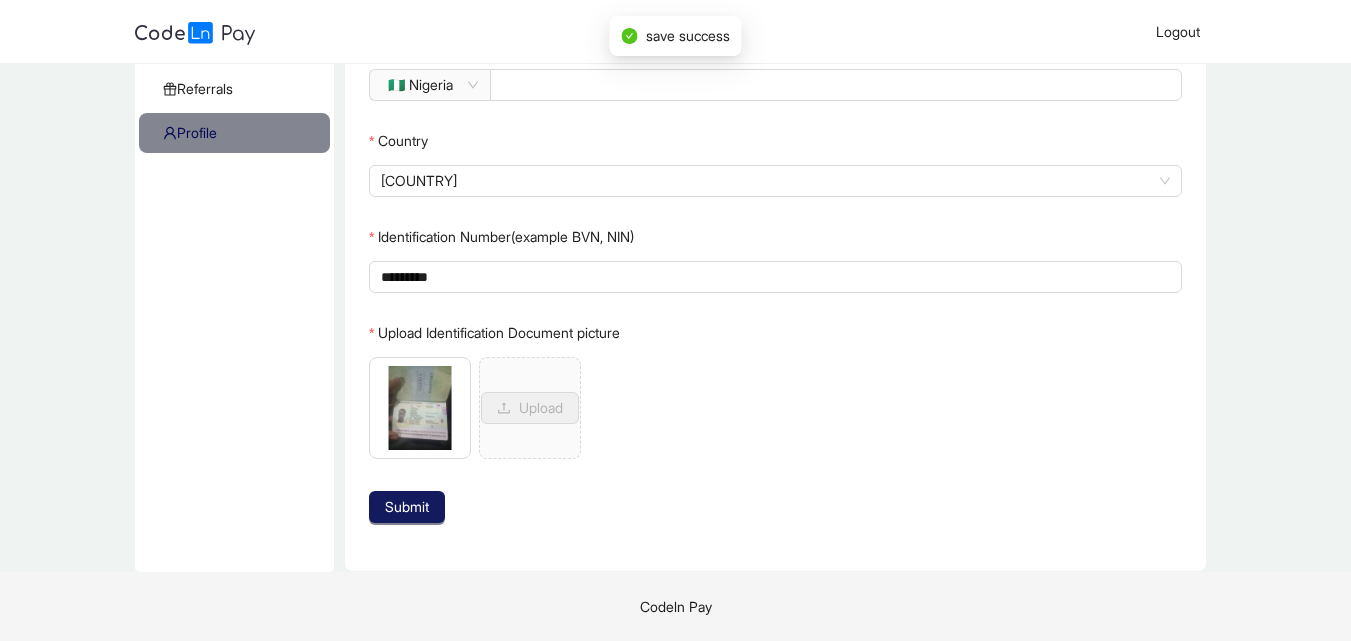 click on "Submit" 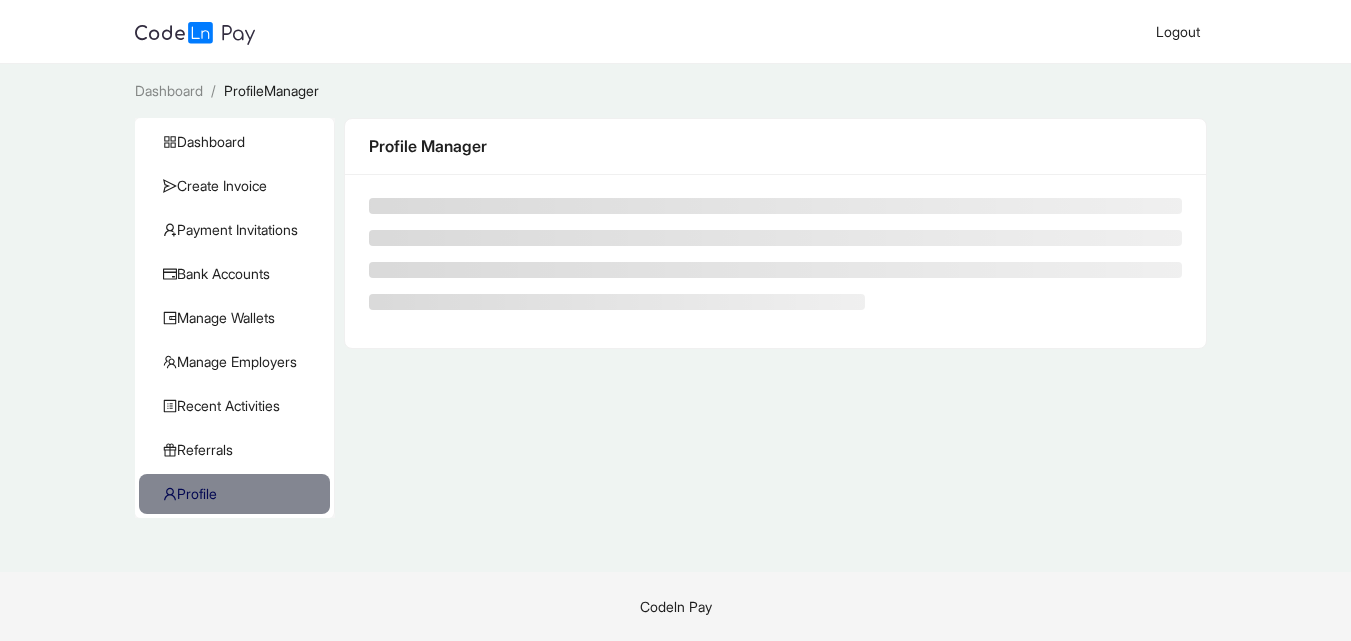 scroll, scrollTop: 0, scrollLeft: 0, axis: both 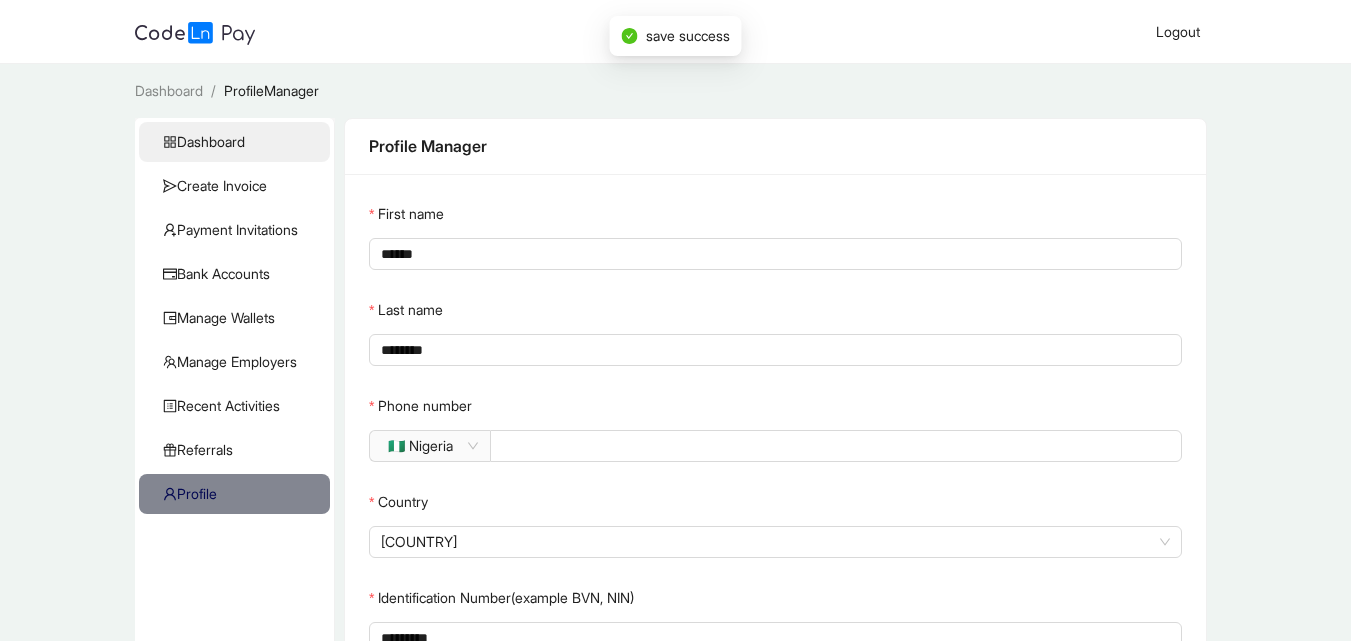 click on "Dashboard" 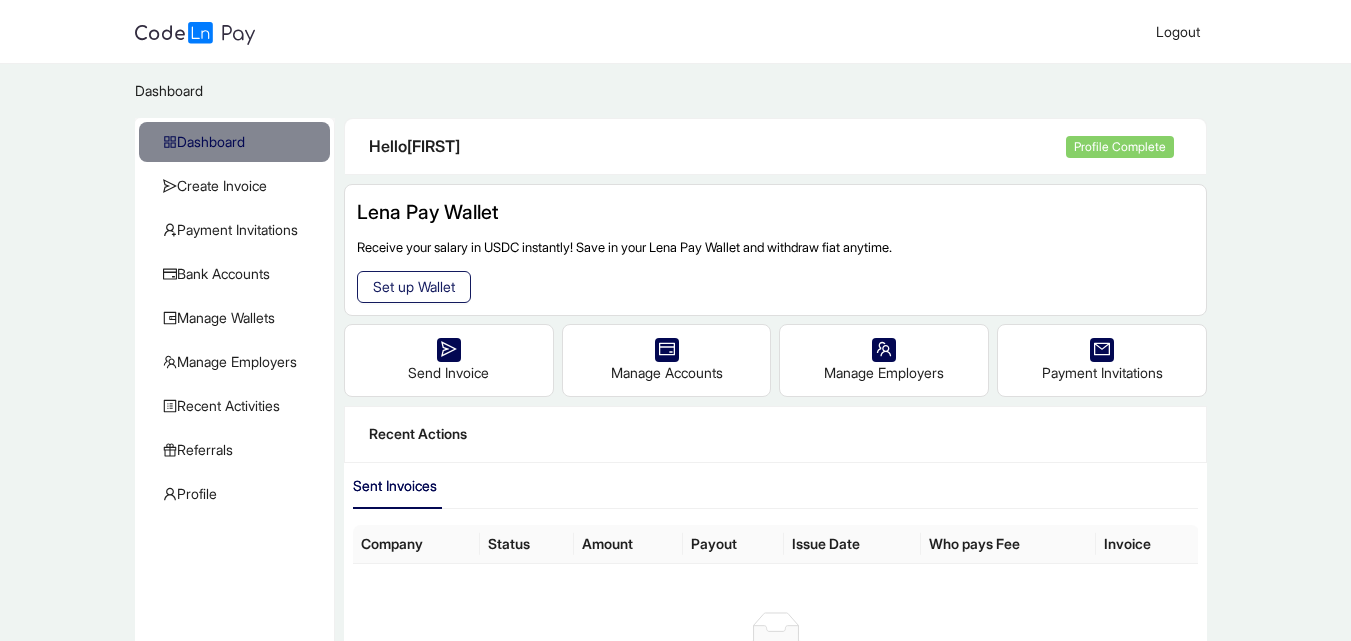 click on "Set up Wallet" 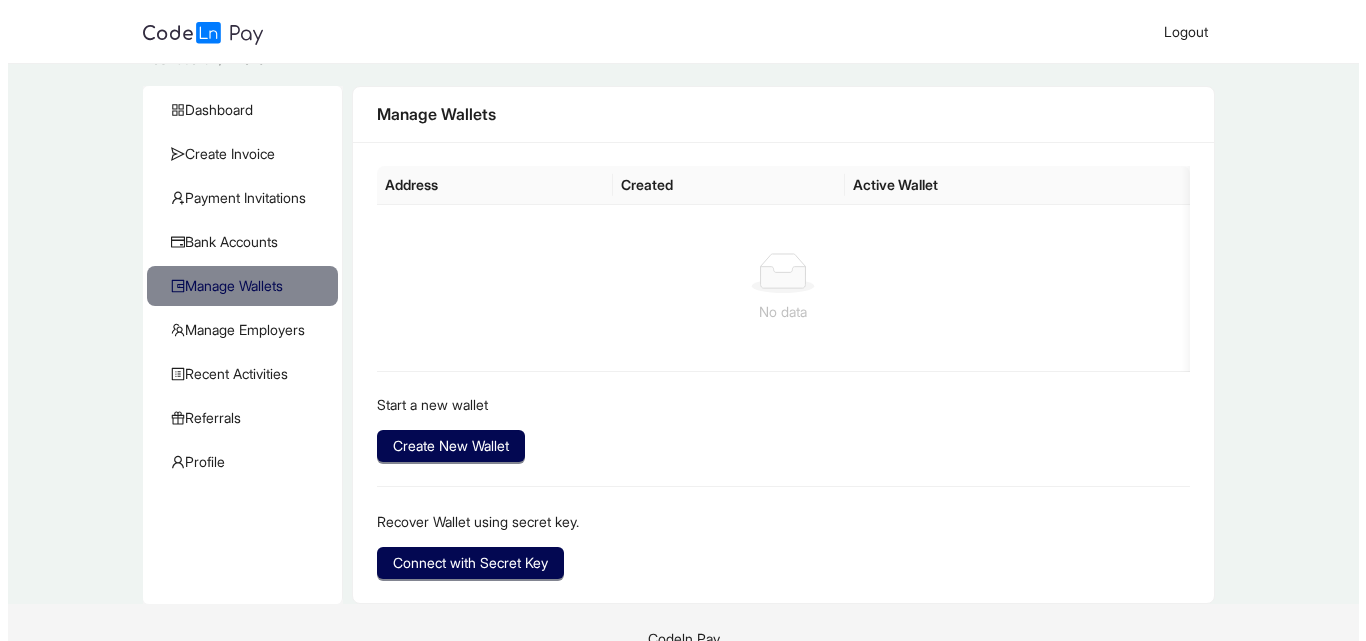 scroll, scrollTop: 64, scrollLeft: 0, axis: vertical 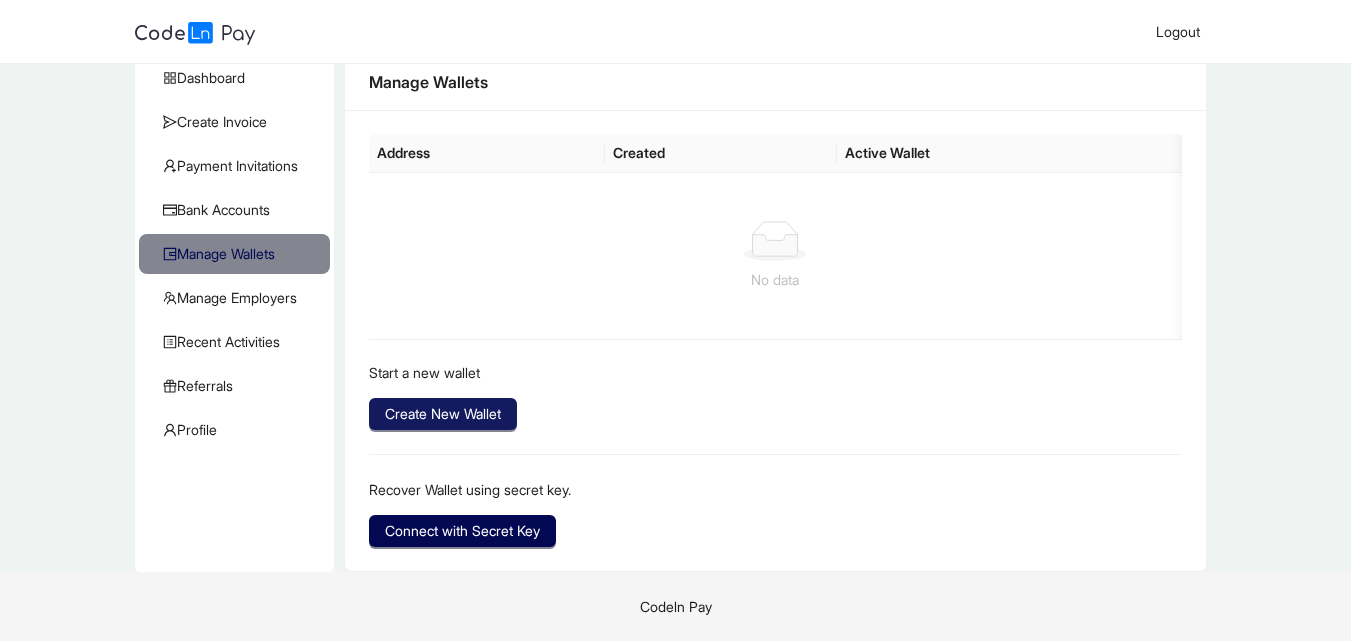 click on "Create New Wallet" 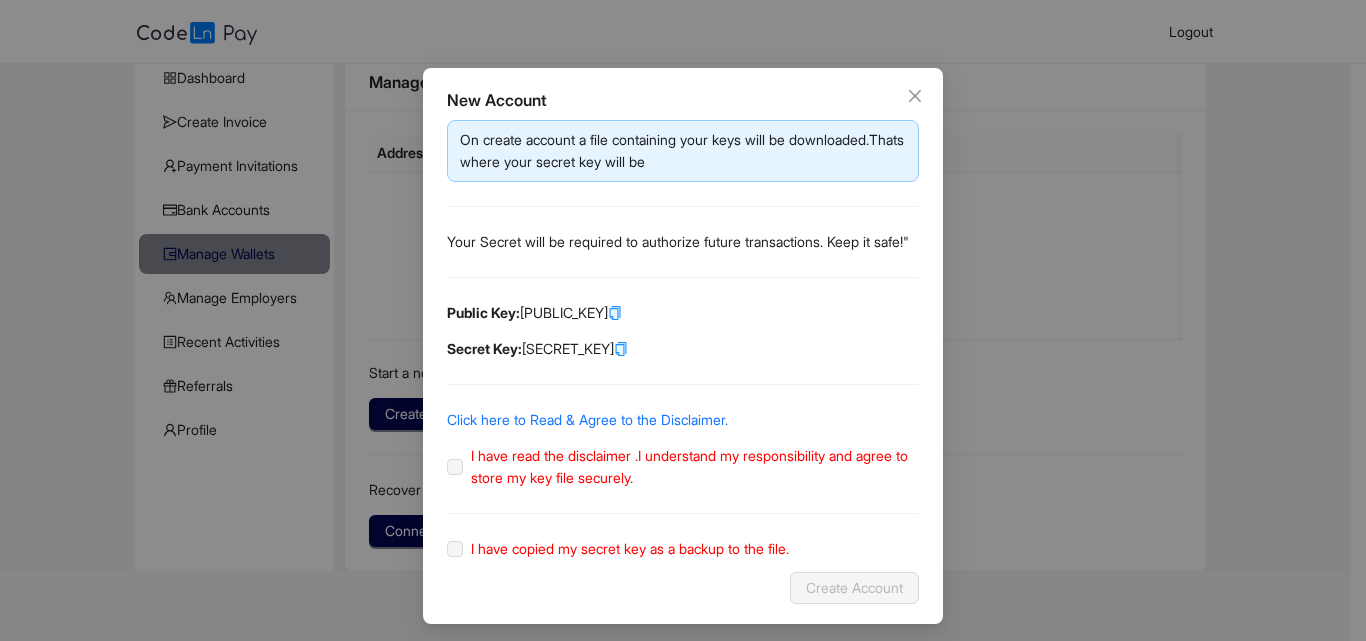 scroll, scrollTop: 61, scrollLeft: 0, axis: vertical 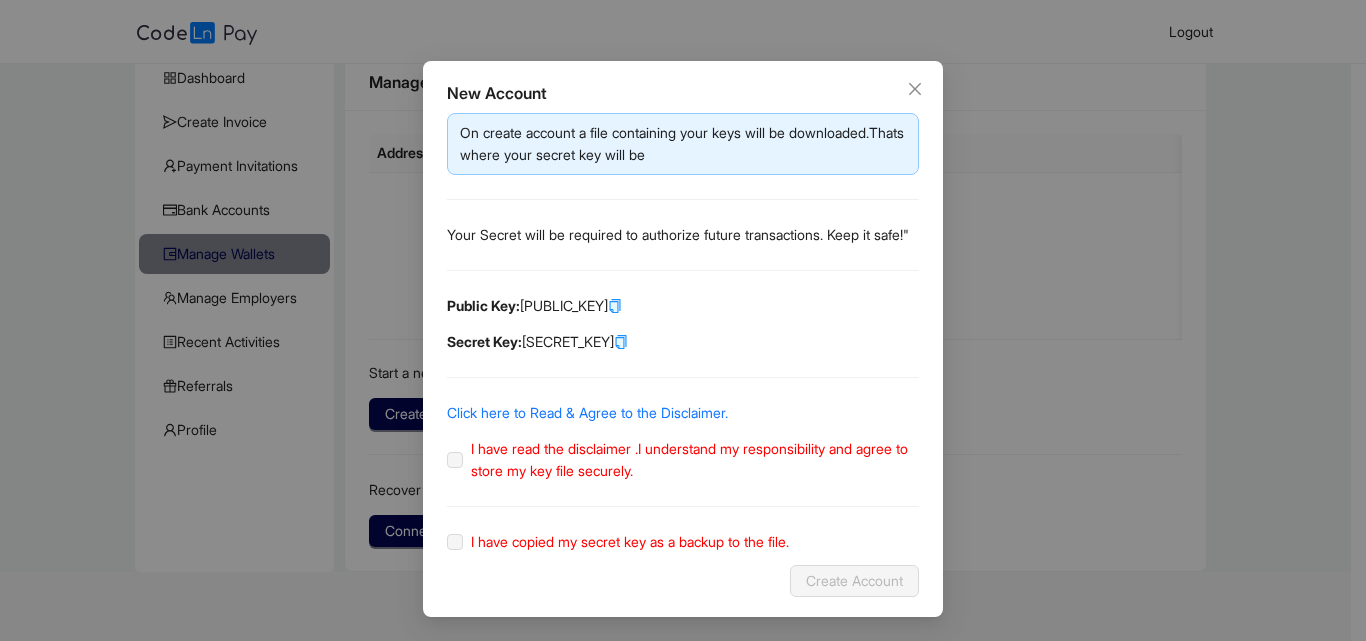 click 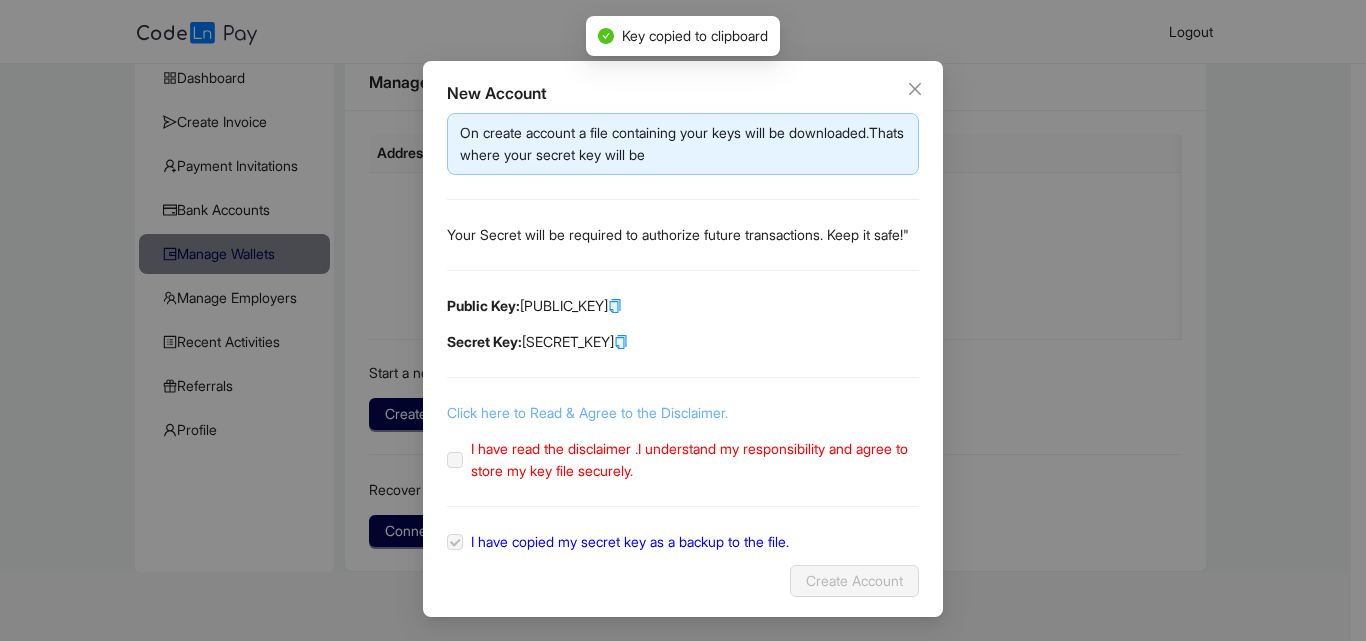 click on "Click here to Read & Agree to the Disclaimer." at bounding box center [587, 412] 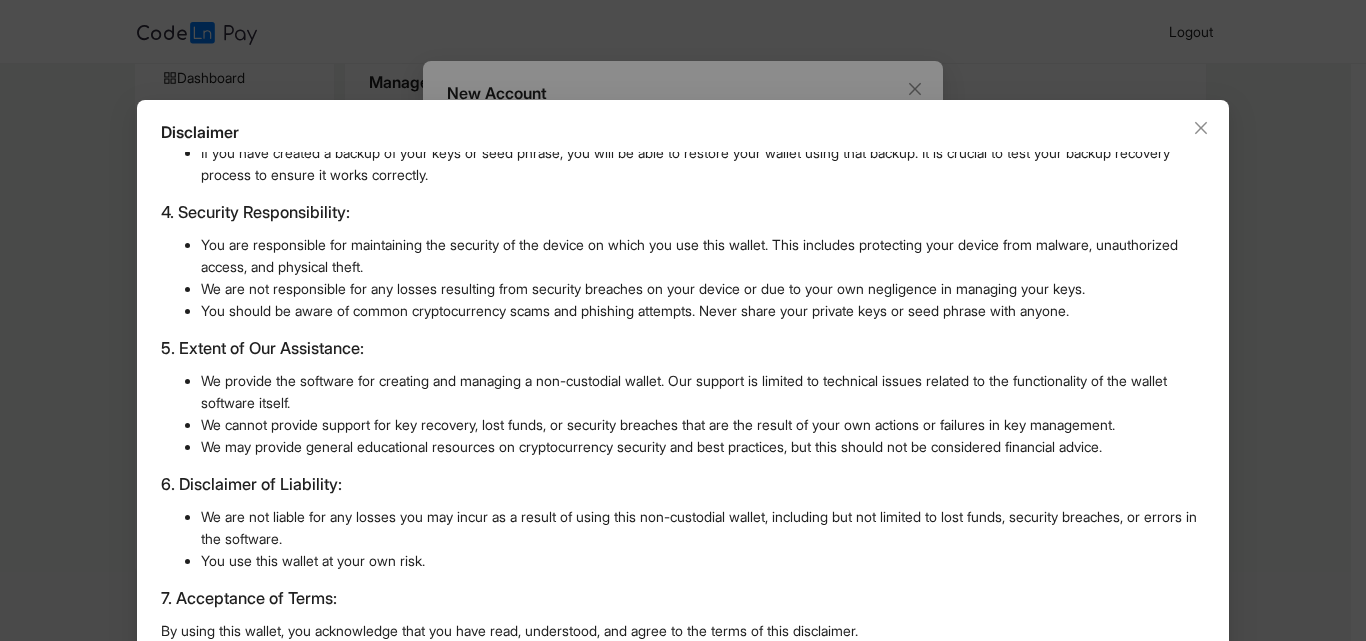 scroll, scrollTop: 487, scrollLeft: 0, axis: vertical 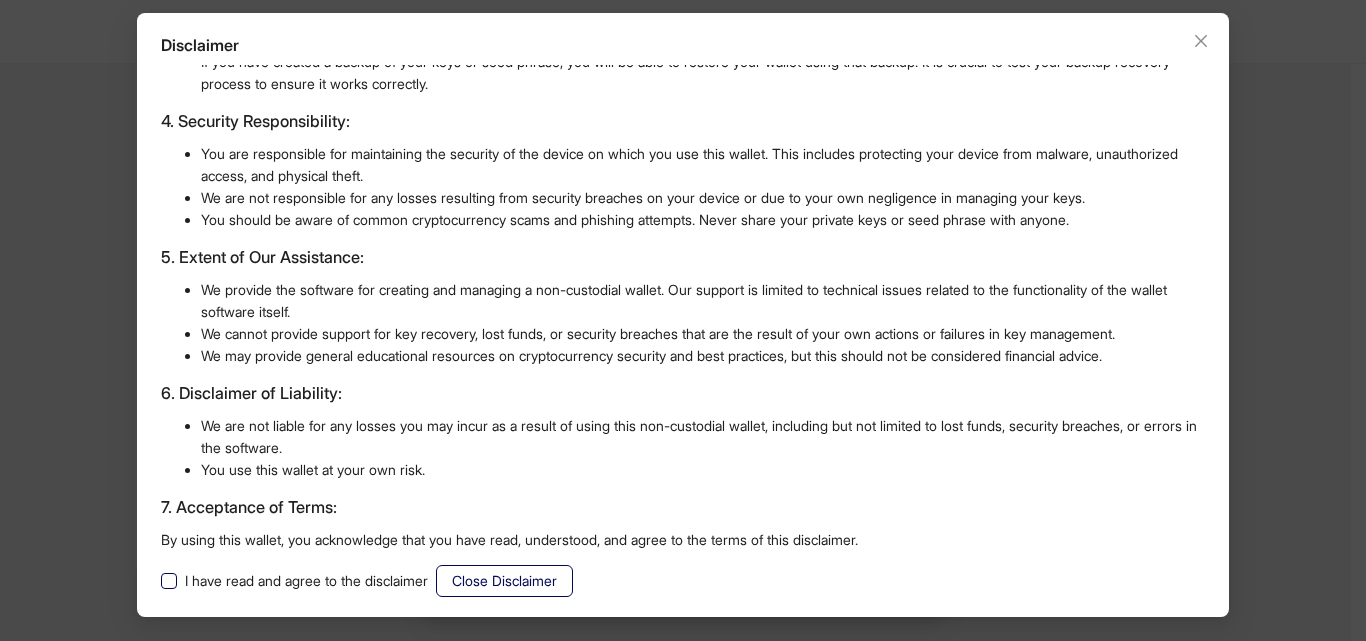 click on "I have read and agree to the disclaimer" at bounding box center (306, 581) 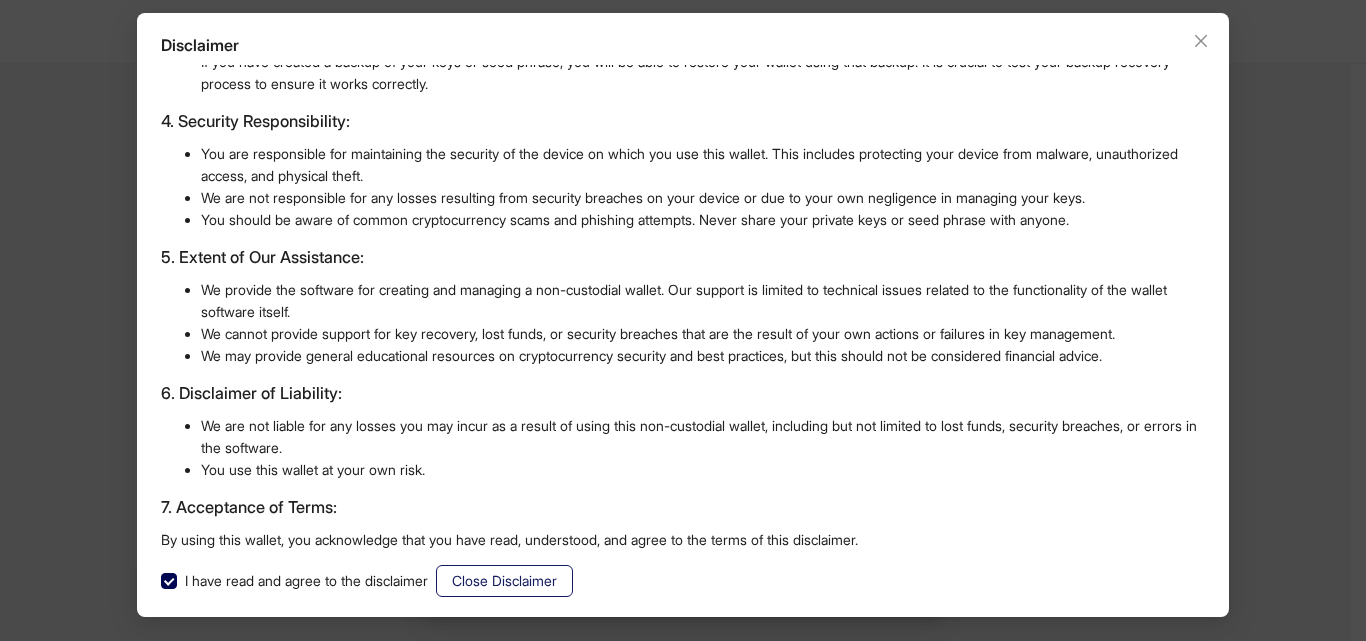 click on "Close Disclaimer" 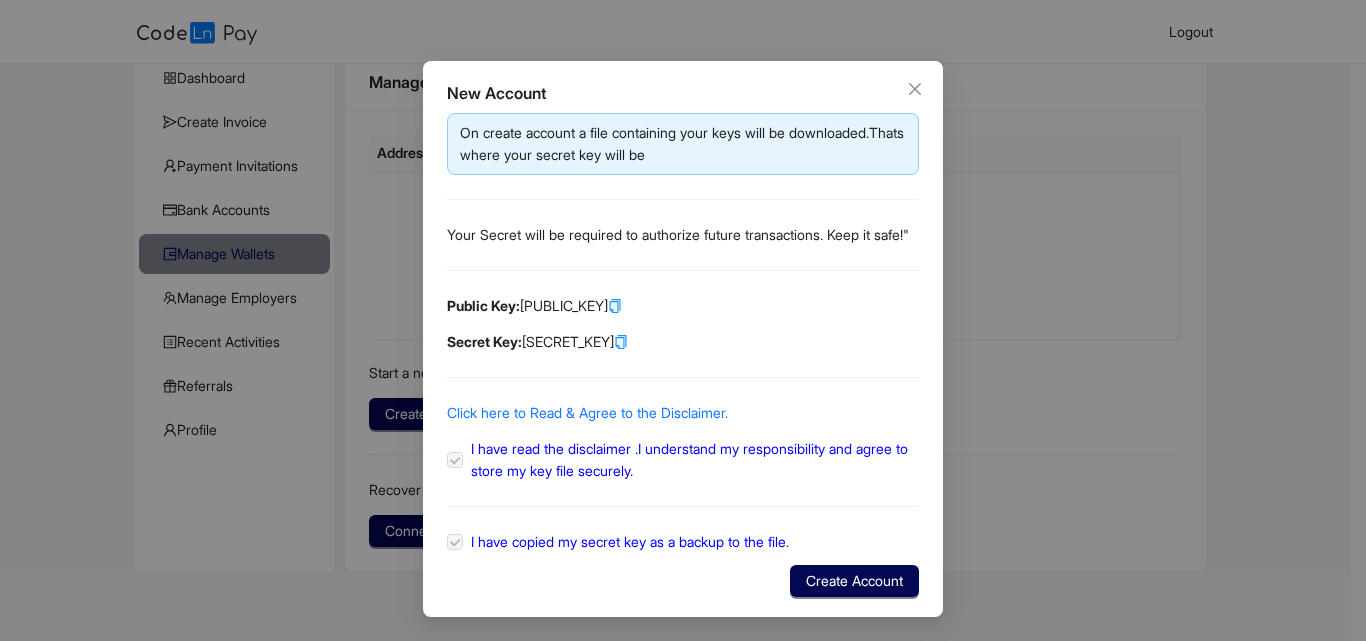 scroll, scrollTop: 0, scrollLeft: 0, axis: both 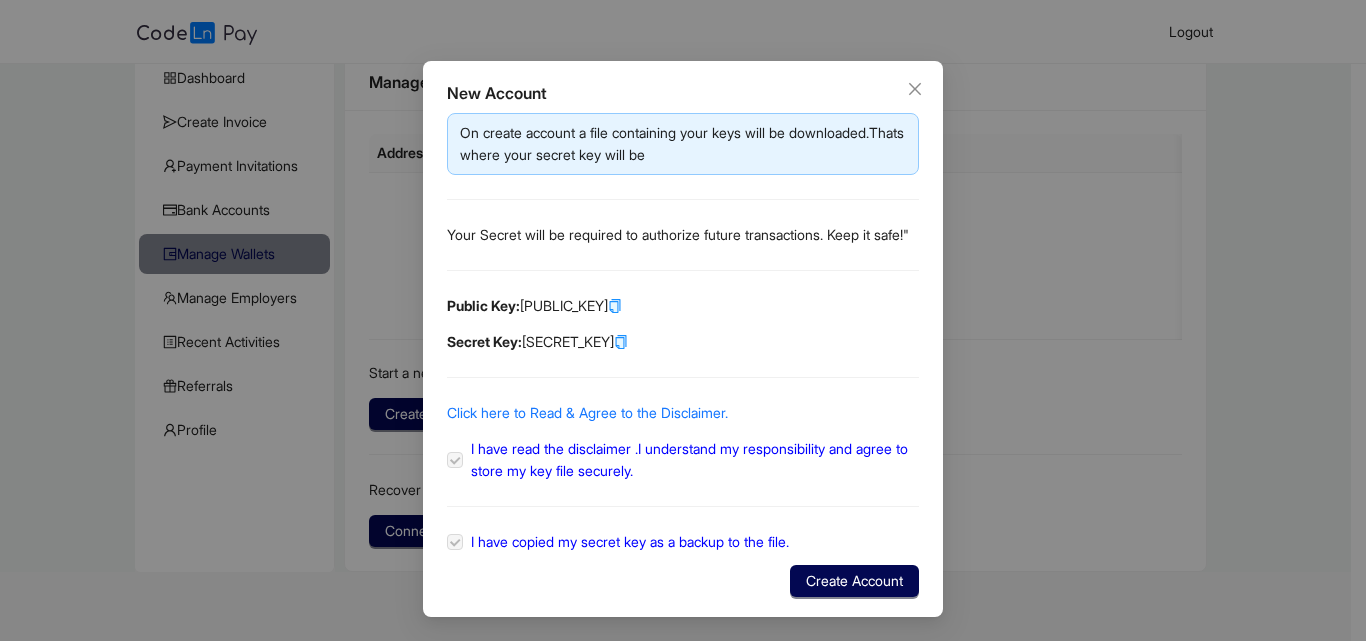 click 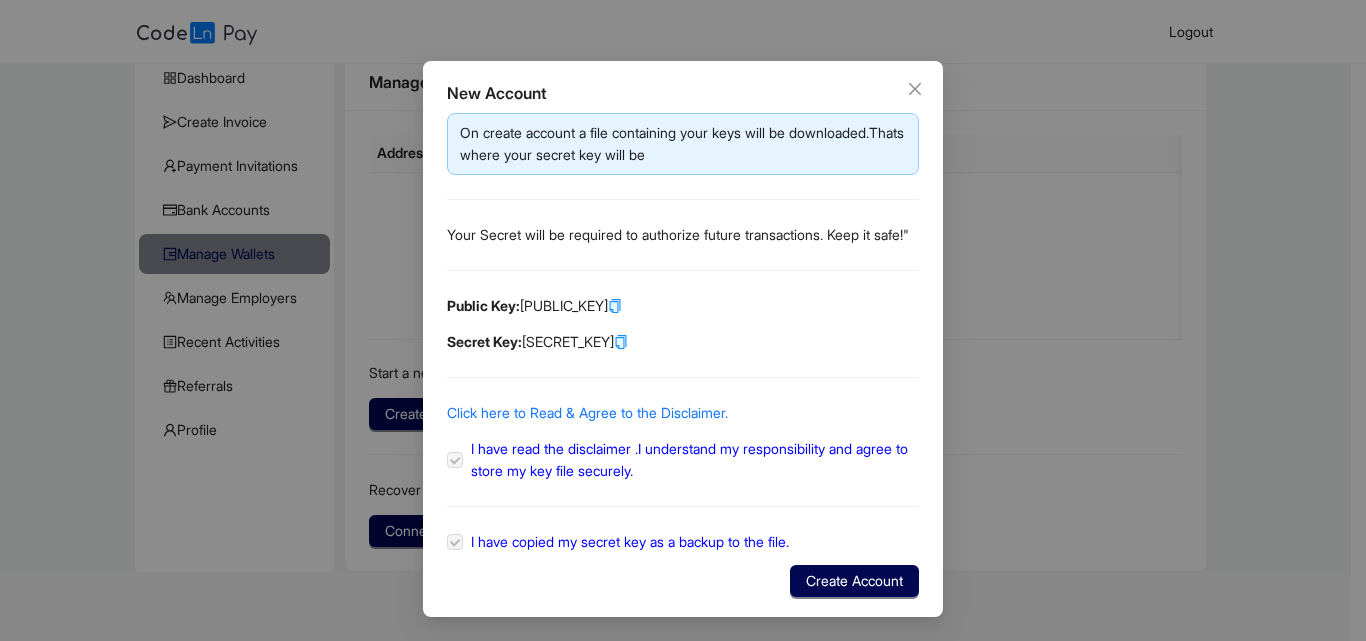 click 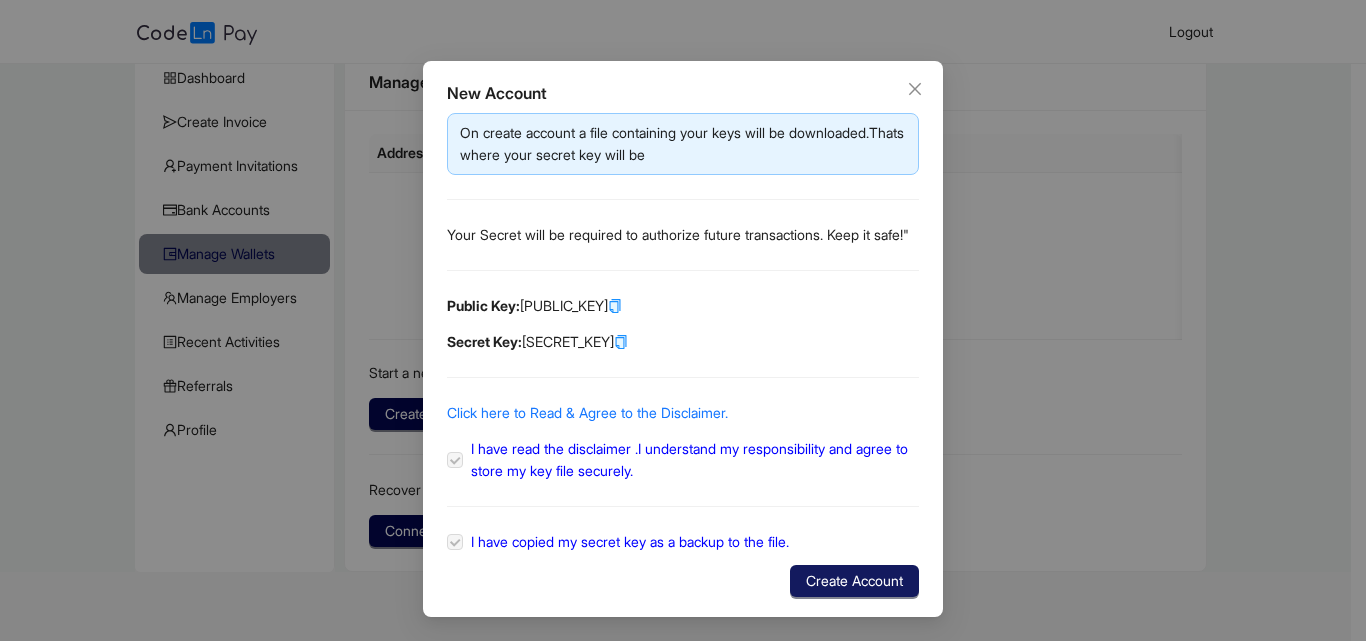 click on "Create Account" 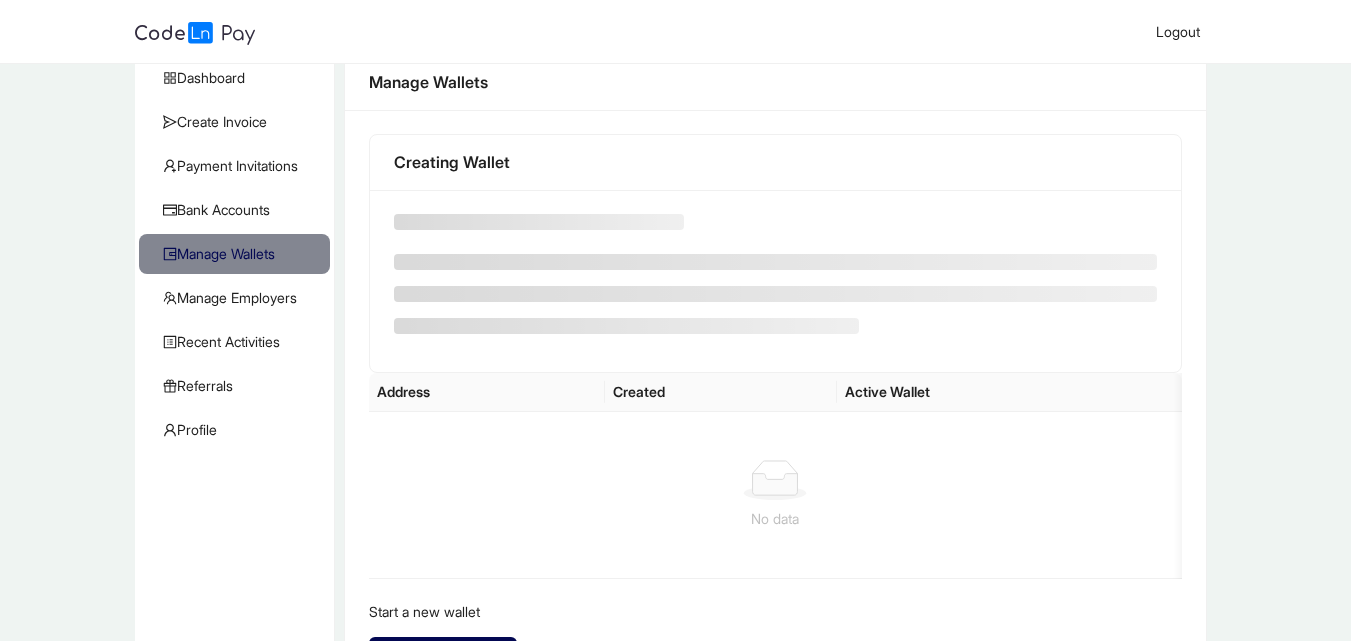scroll, scrollTop: 0, scrollLeft: 0, axis: both 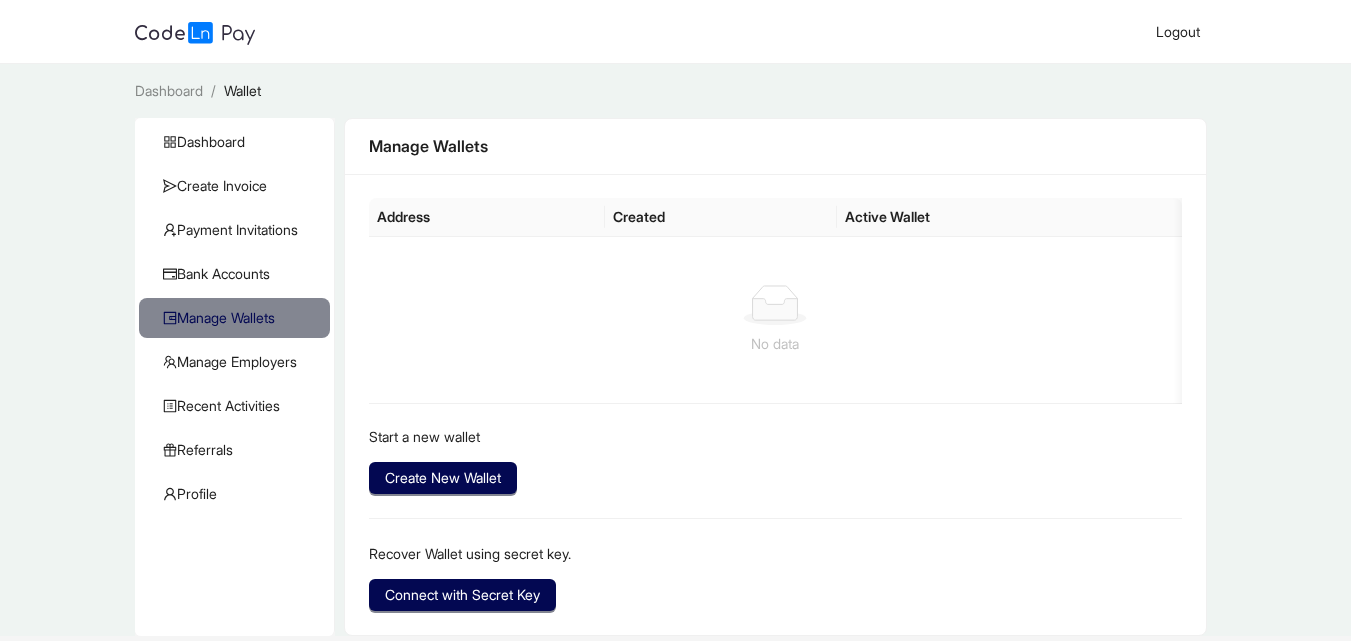 click on "Manage Wallets" 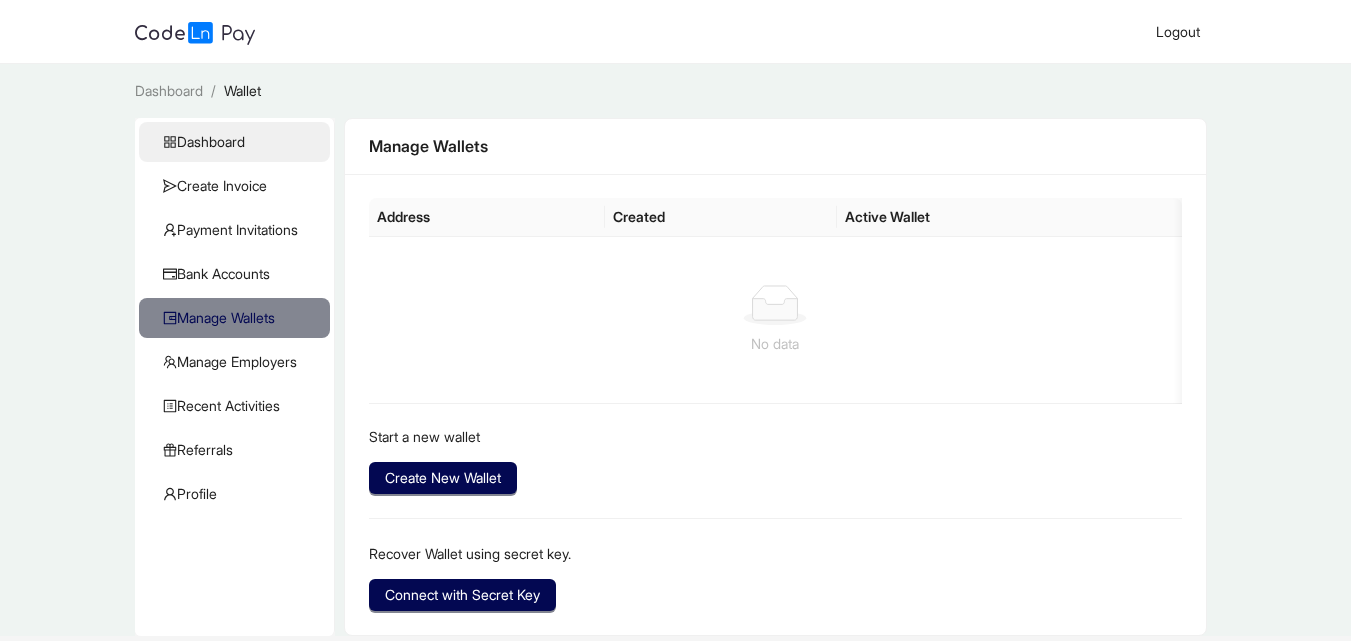 click on "Dashboard" 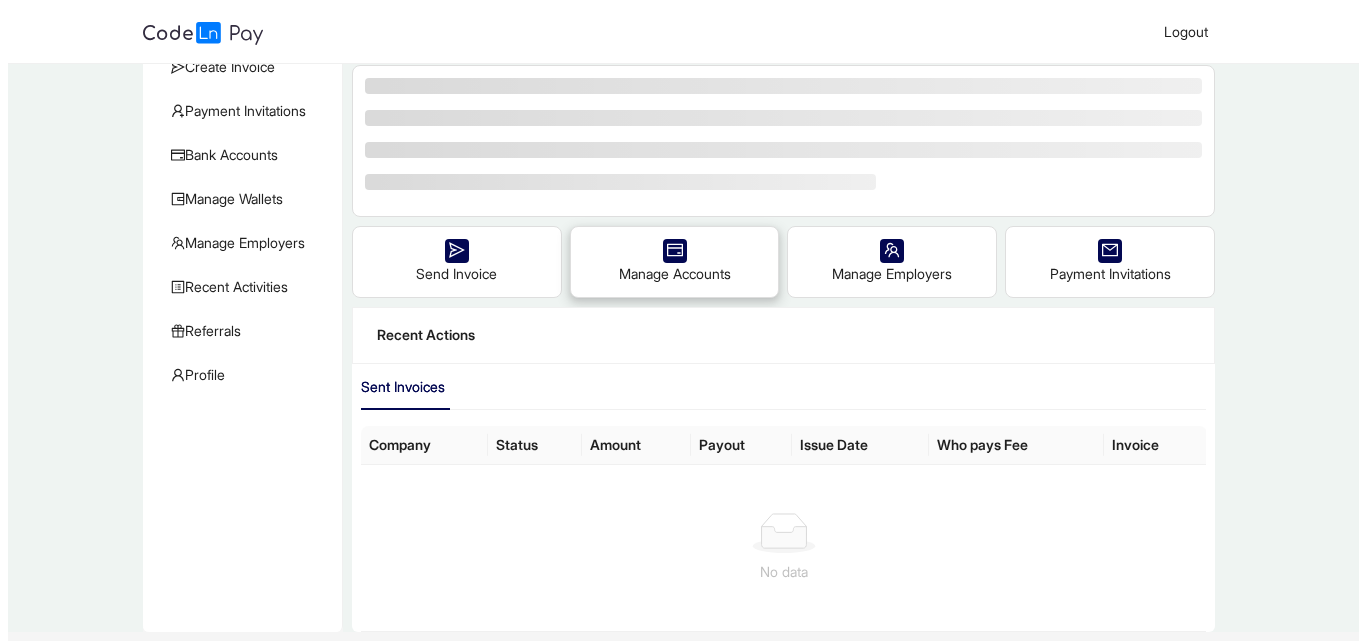 scroll, scrollTop: 0, scrollLeft: 0, axis: both 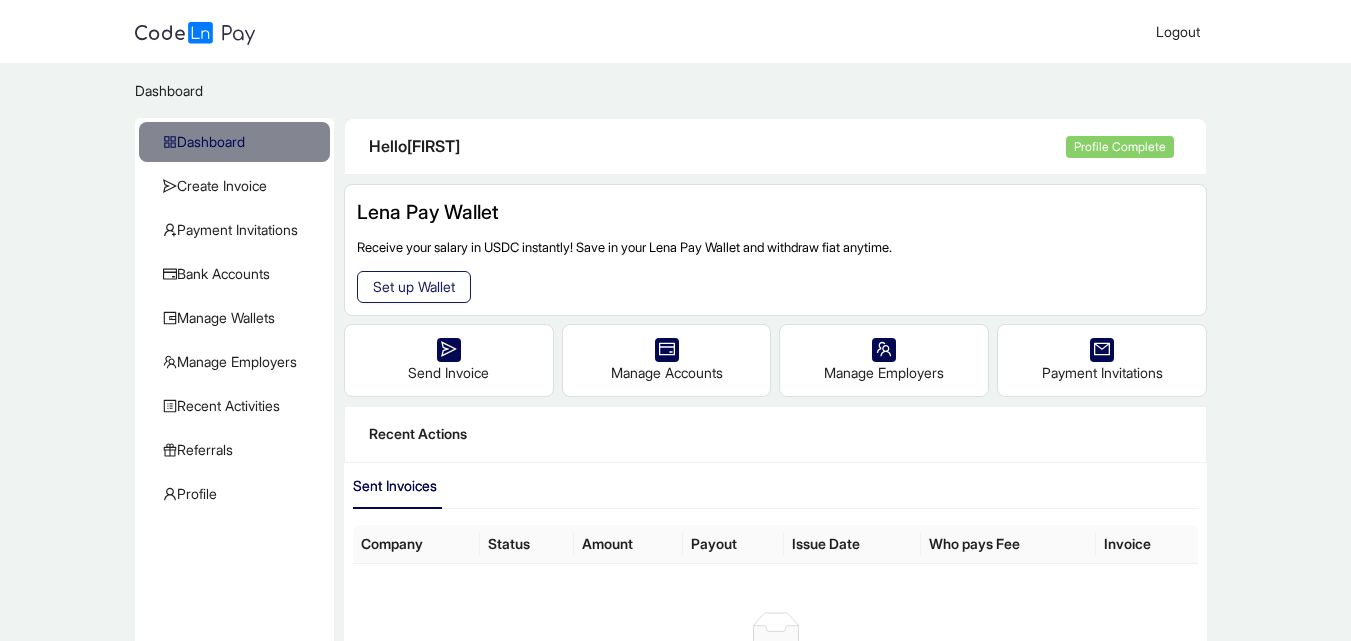 click on "Set up Wallet" 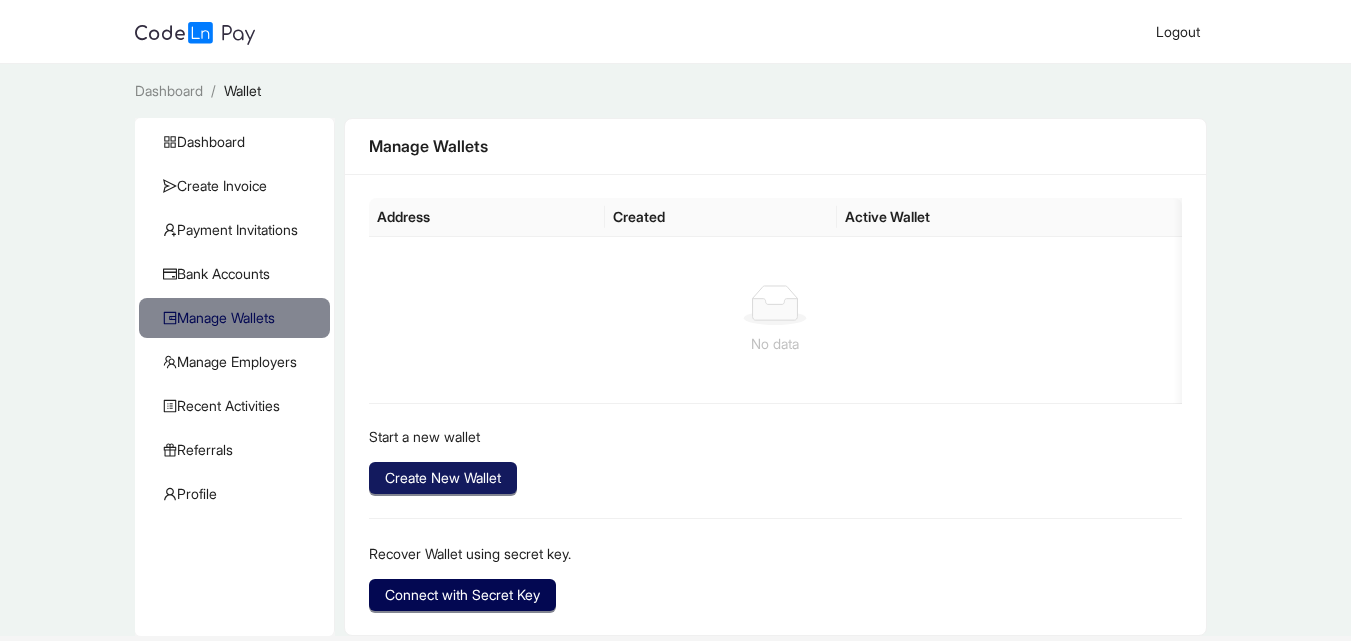 click on "Create New Wallet" 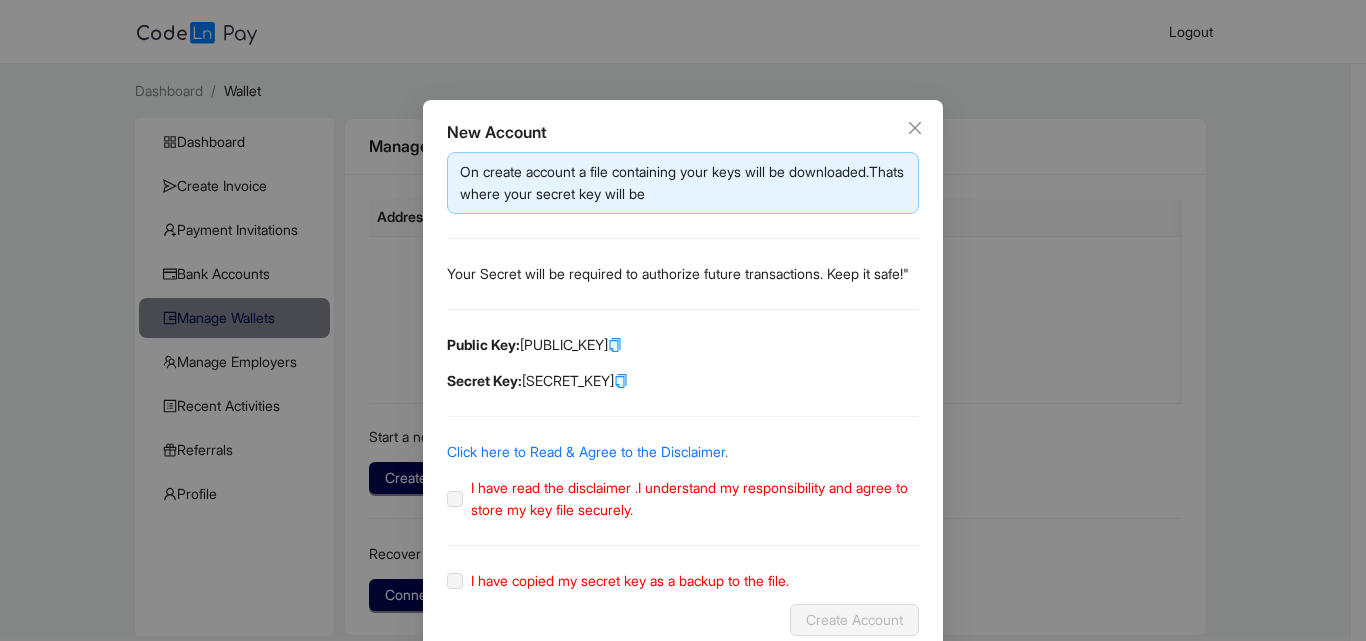 click 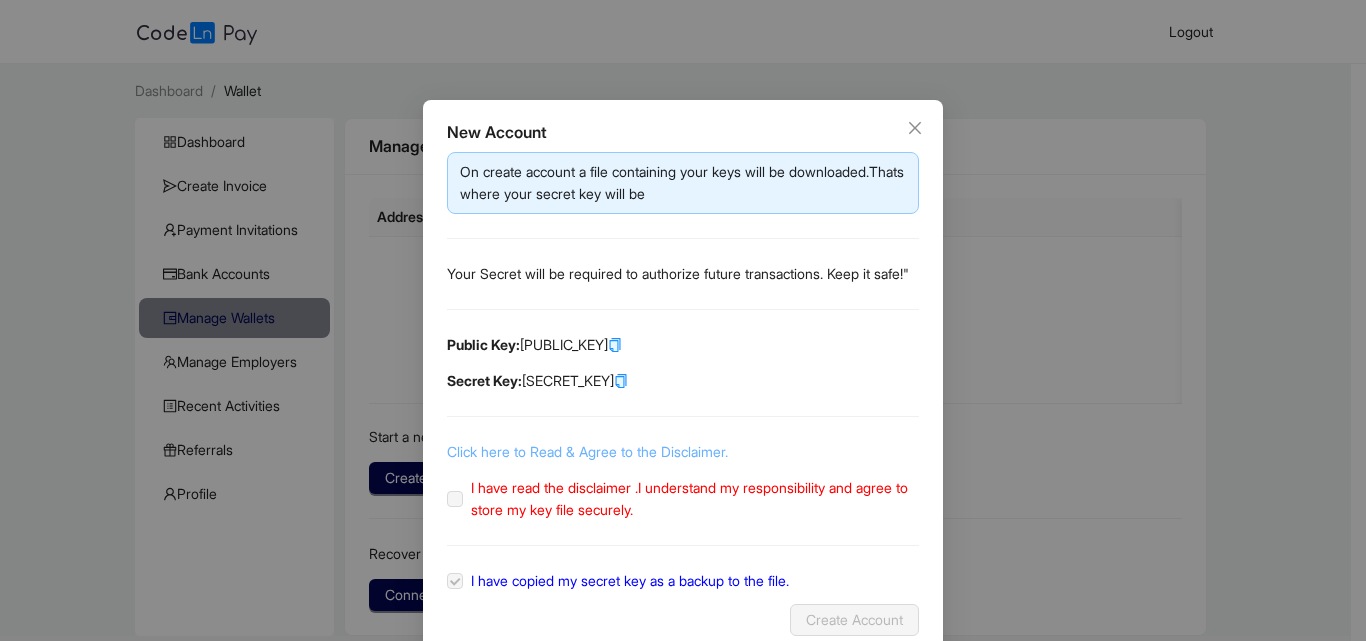 click on "Click here to Read & Agree to the Disclaimer." at bounding box center [587, 451] 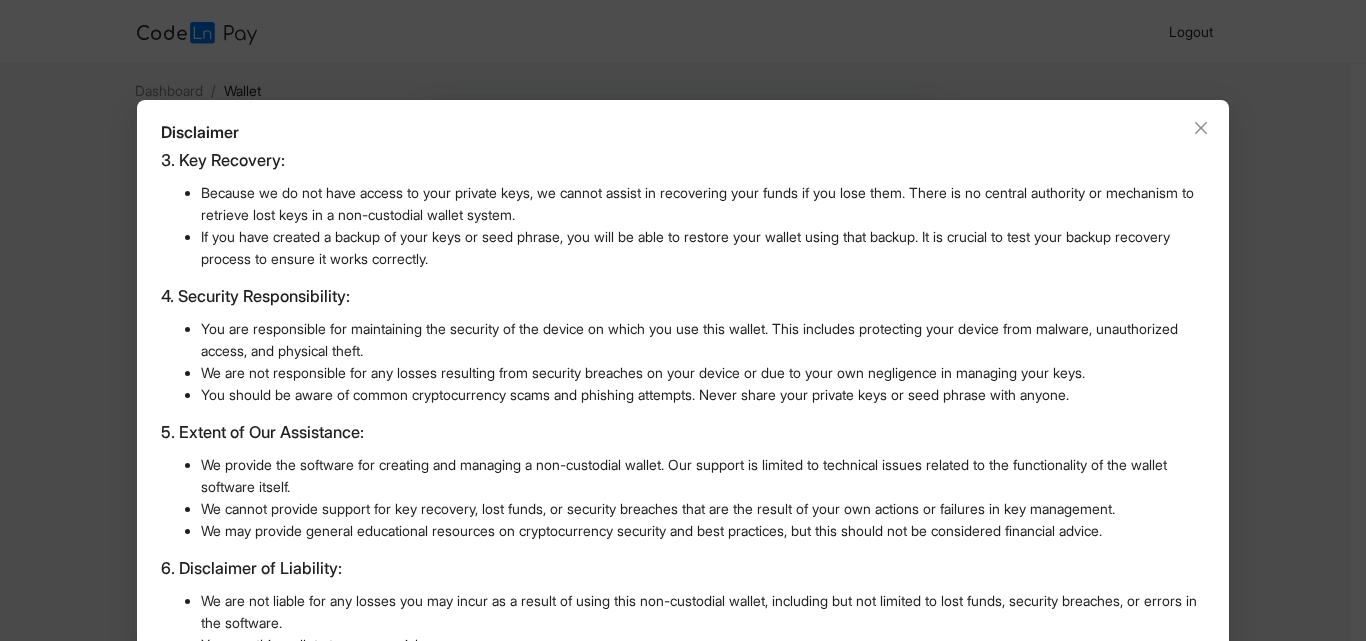 scroll, scrollTop: 487, scrollLeft: 0, axis: vertical 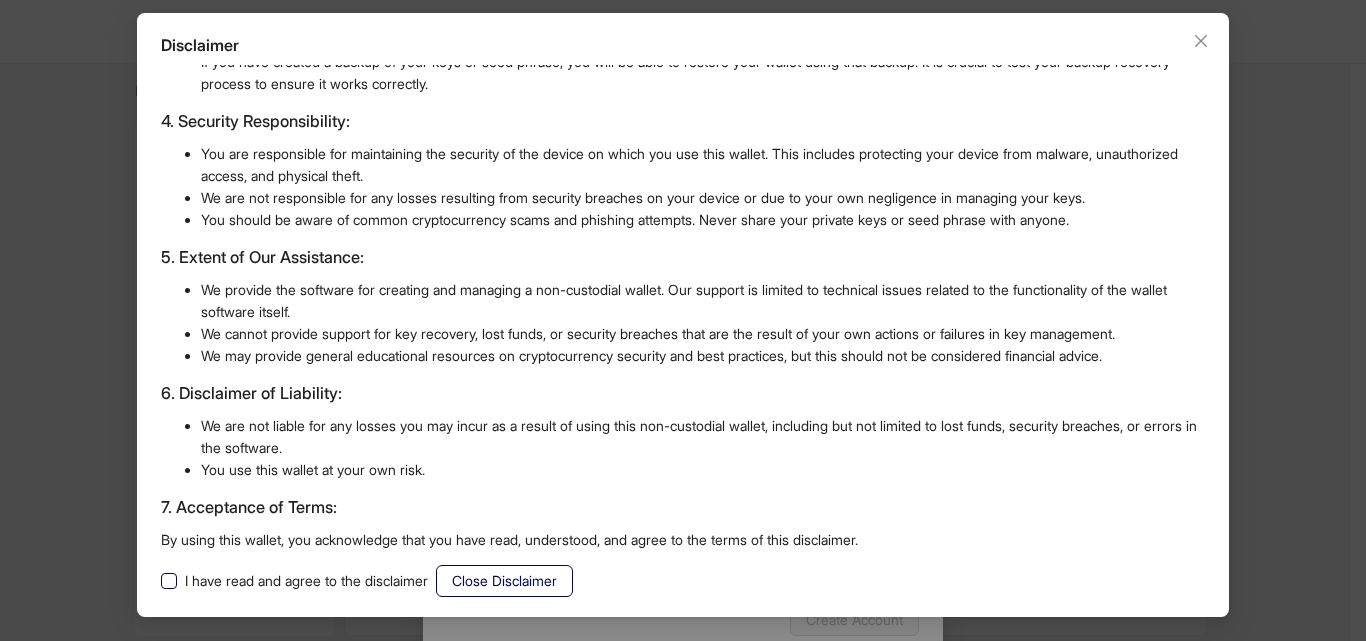 click on "I have read and agree to the disclaimer" at bounding box center [306, 581] 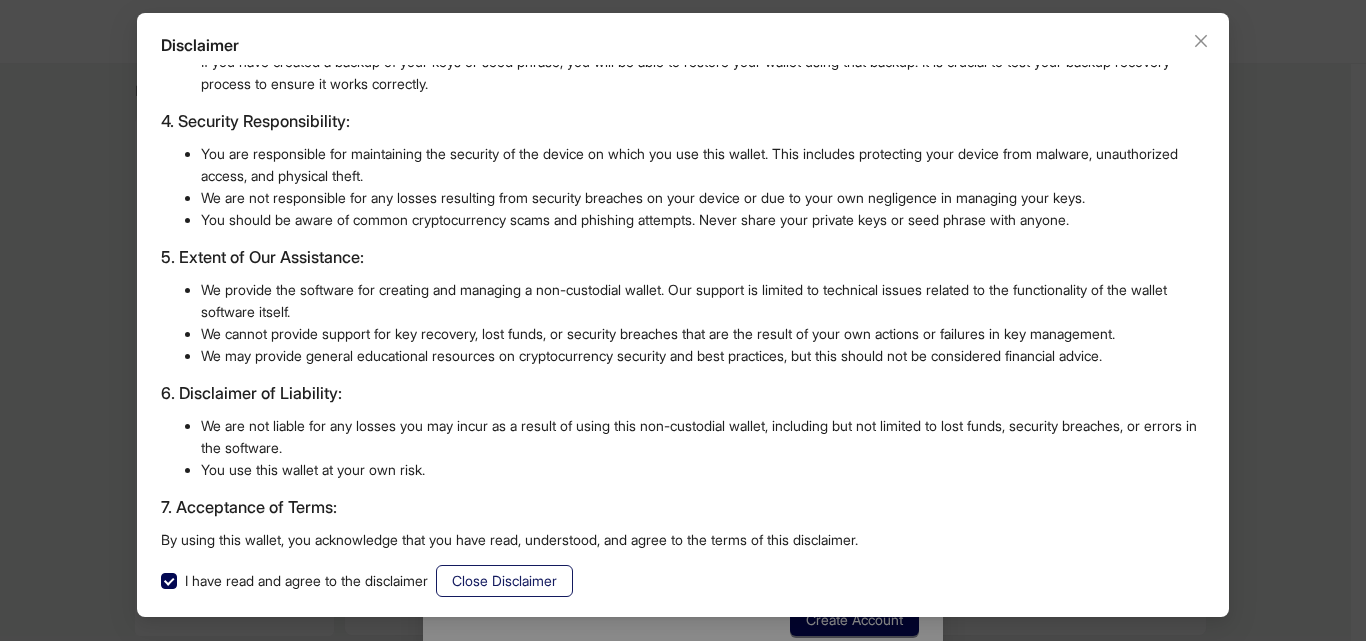 click on "Close Disclaimer" 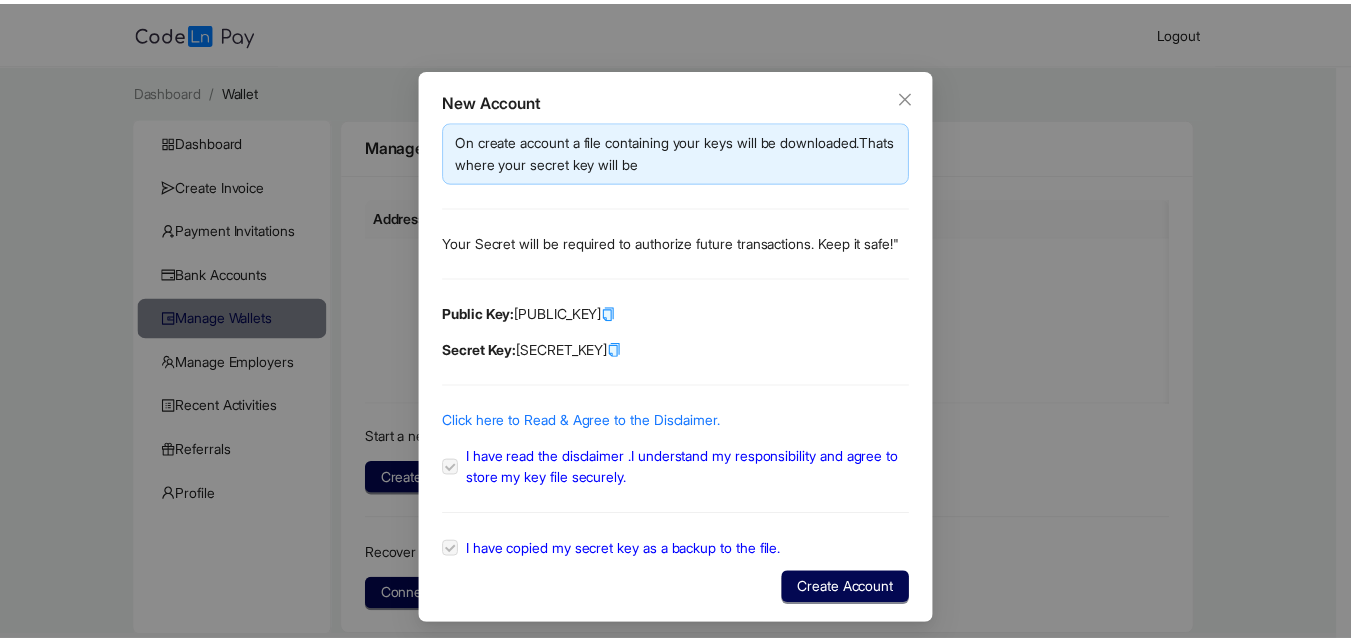 scroll, scrollTop: 61, scrollLeft: 0, axis: vertical 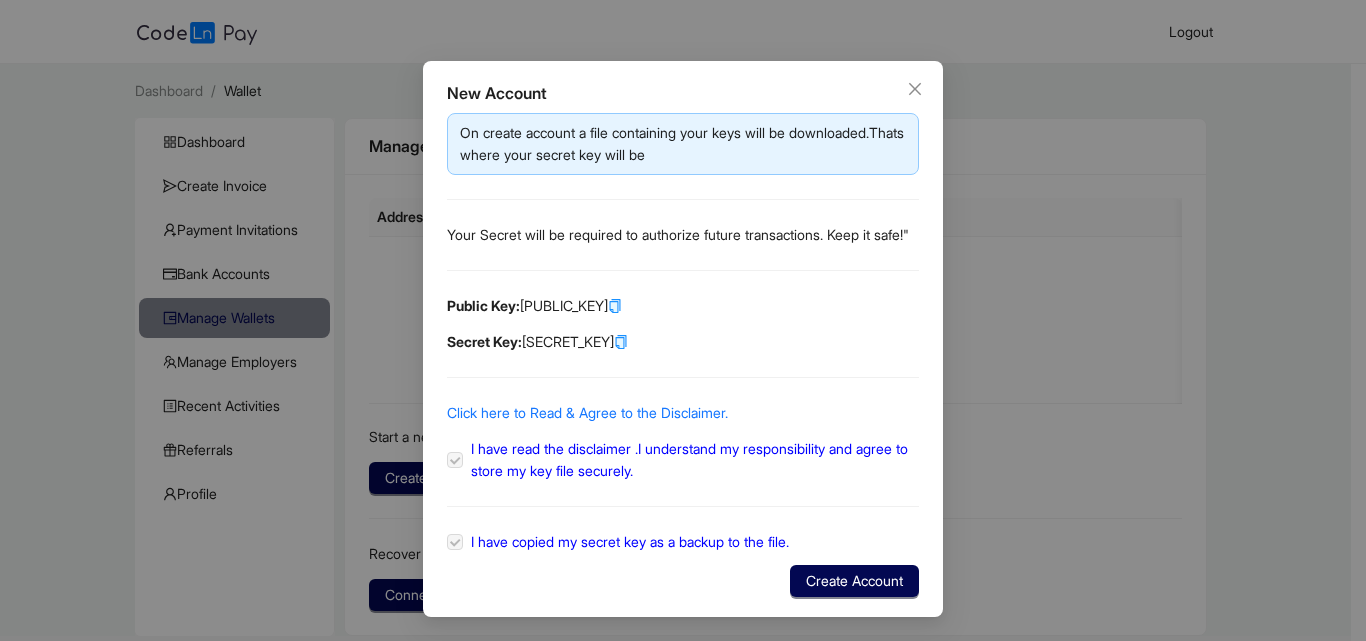click 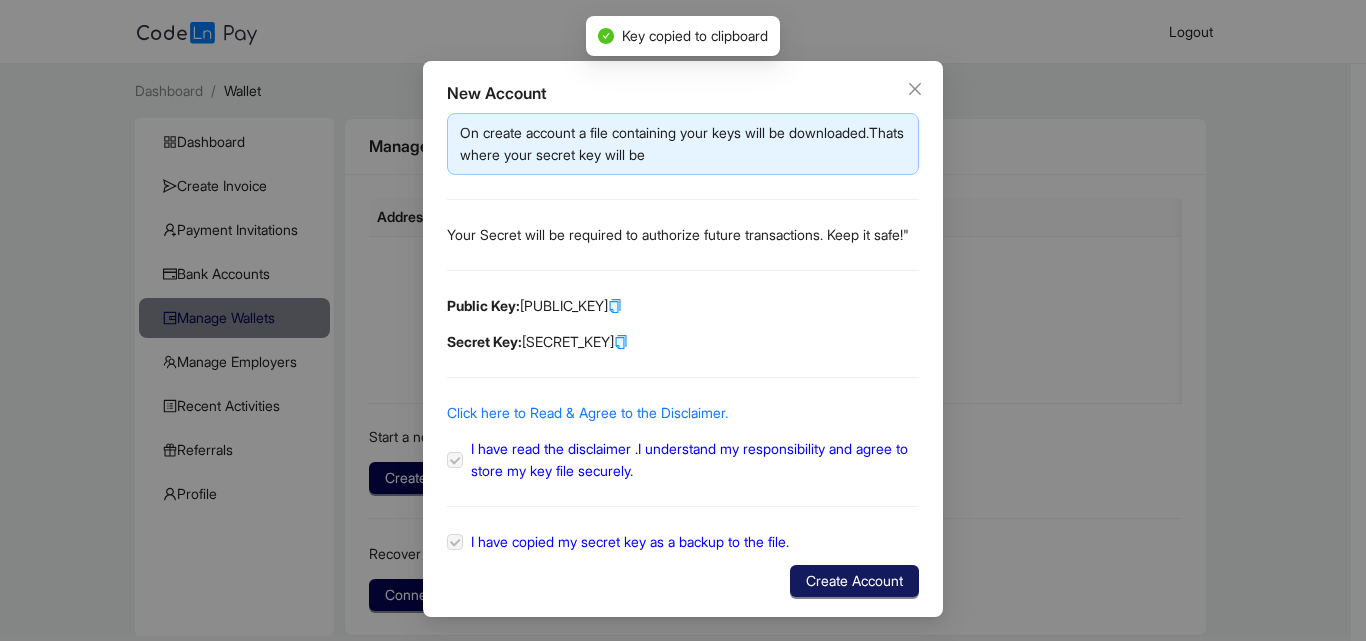 click on "Create Account" 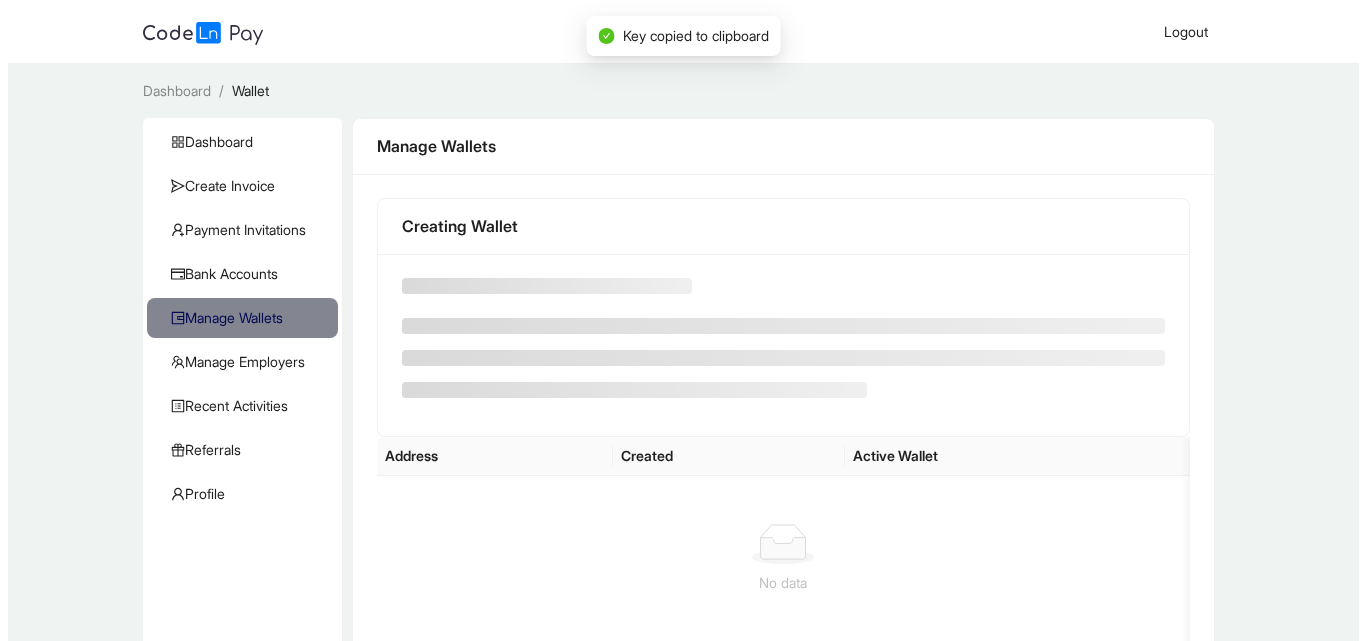 scroll, scrollTop: 0, scrollLeft: 0, axis: both 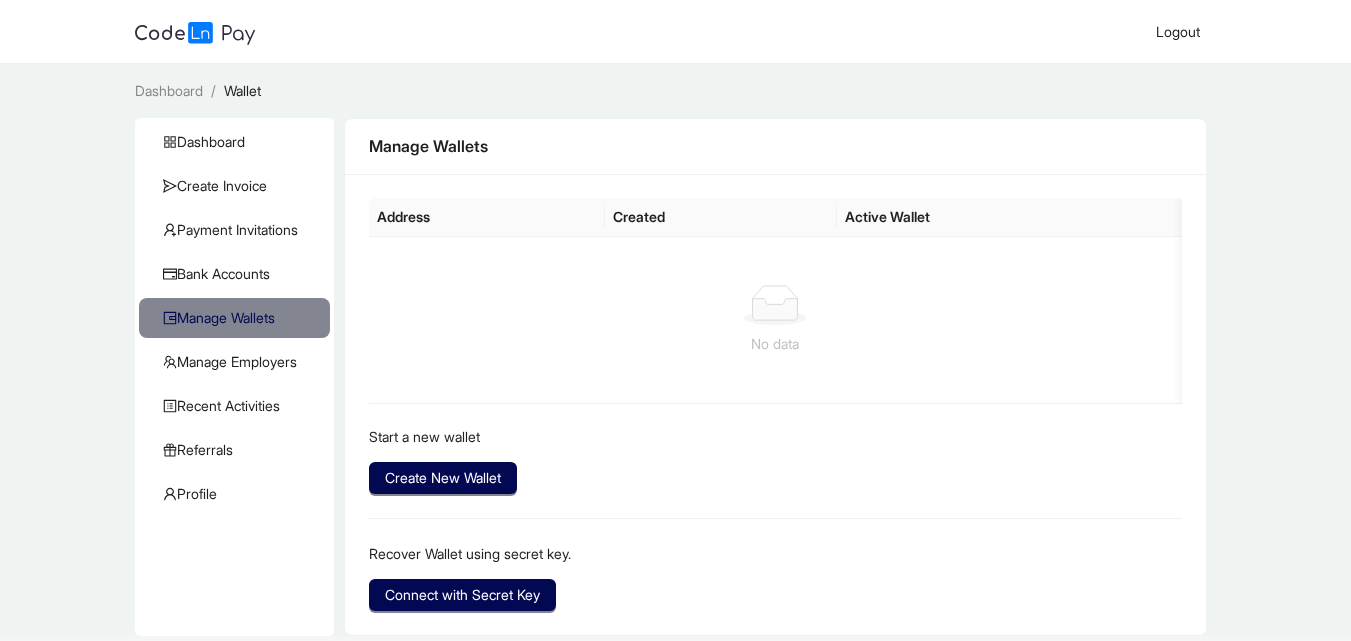 click on "Manage Wallets" 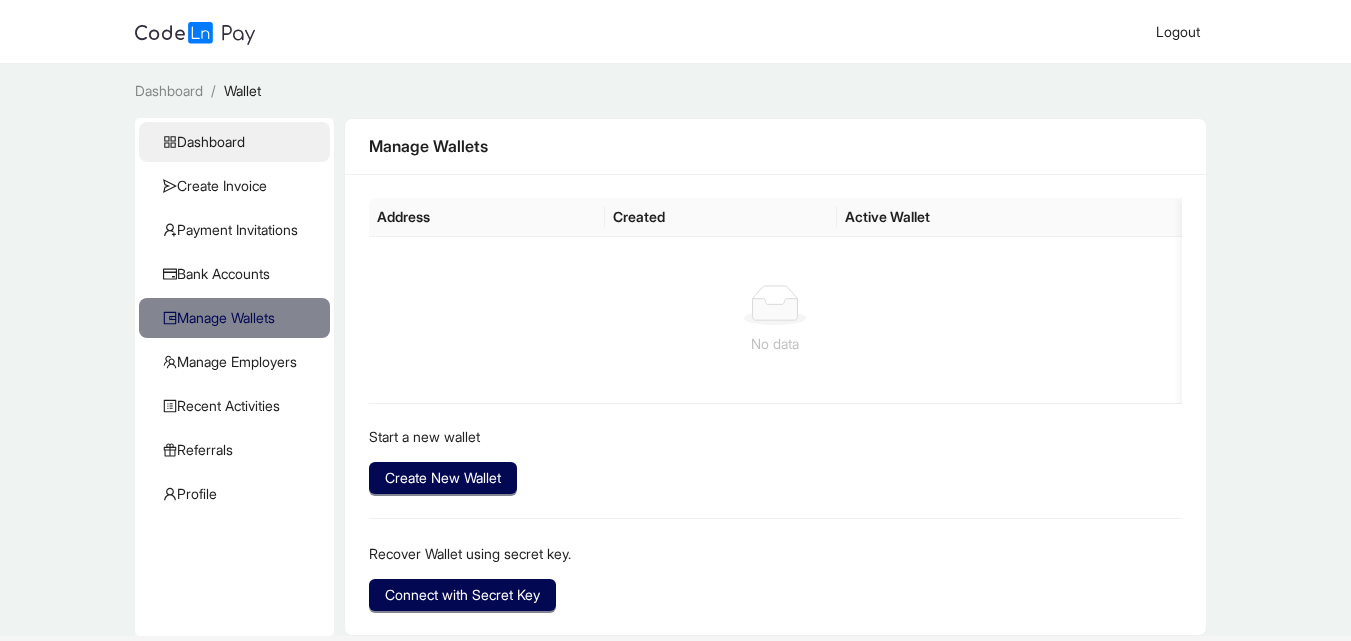 click on "Dashboard" 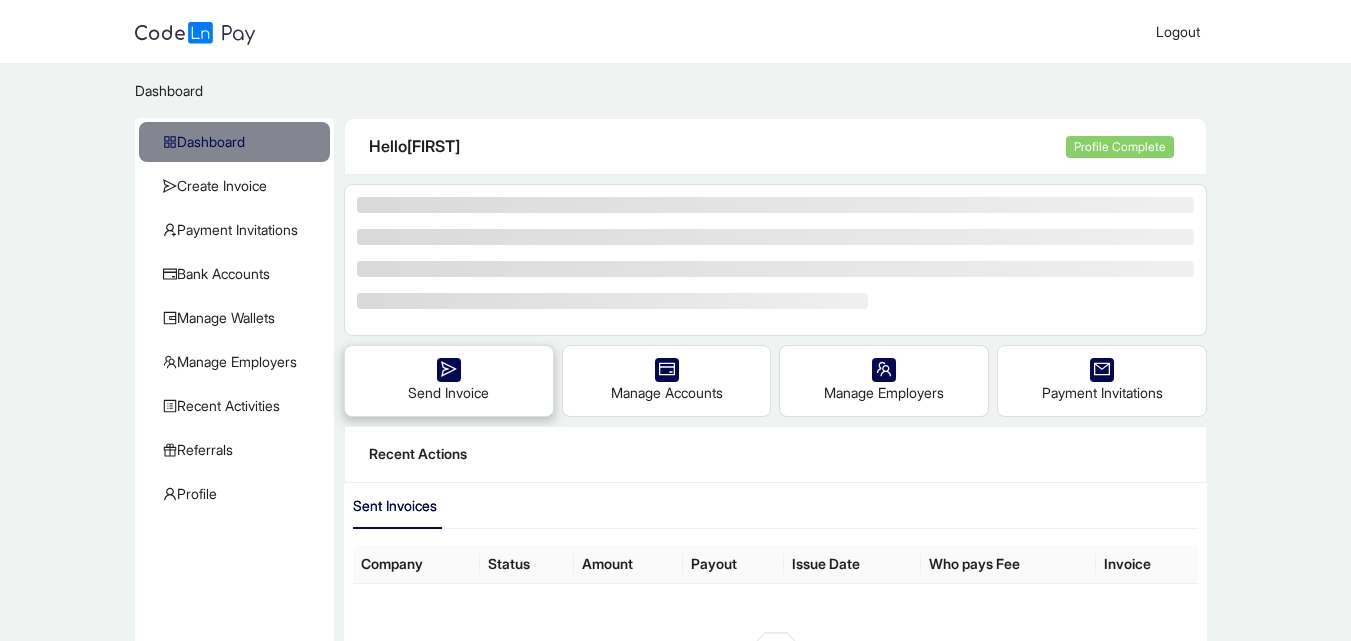 click 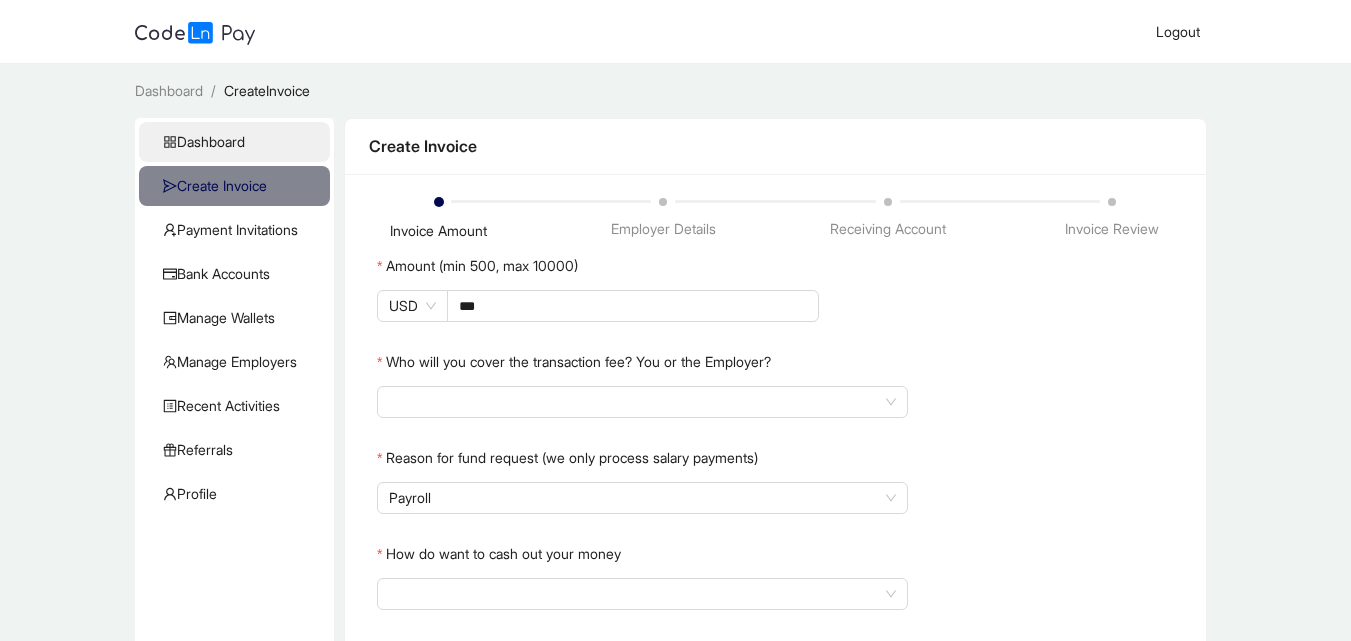 click on "Dashboard" 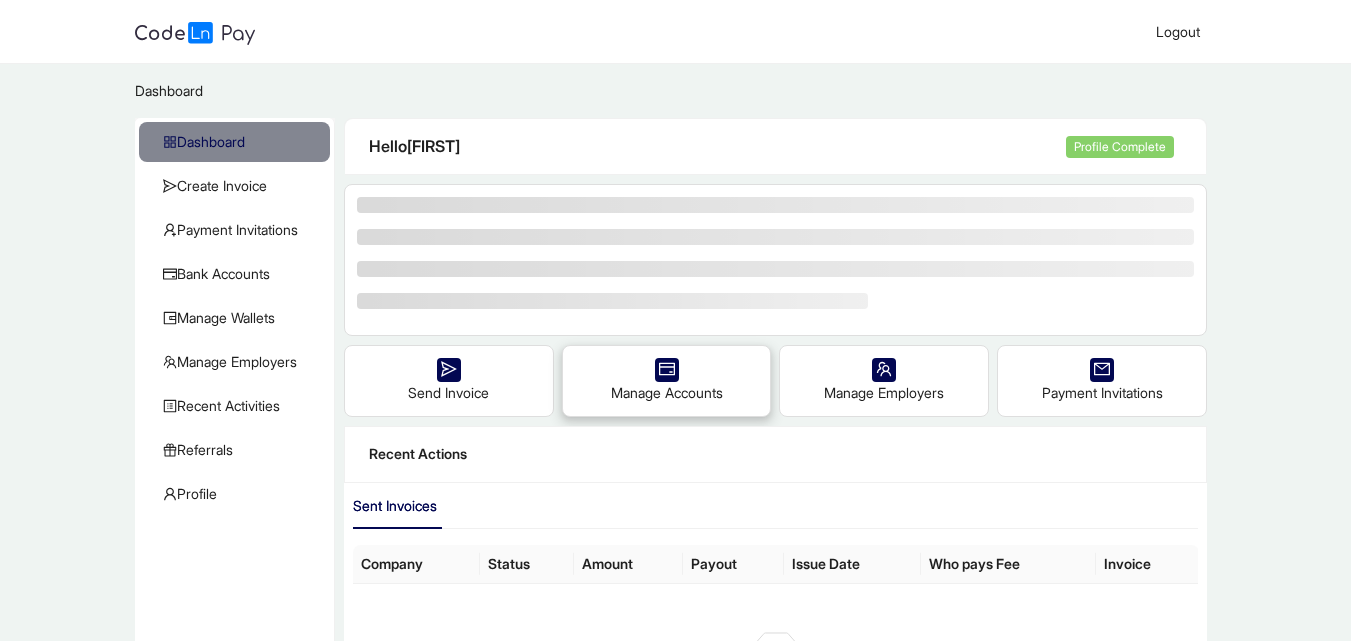 click on "Manage Accounts" at bounding box center [667, 381] 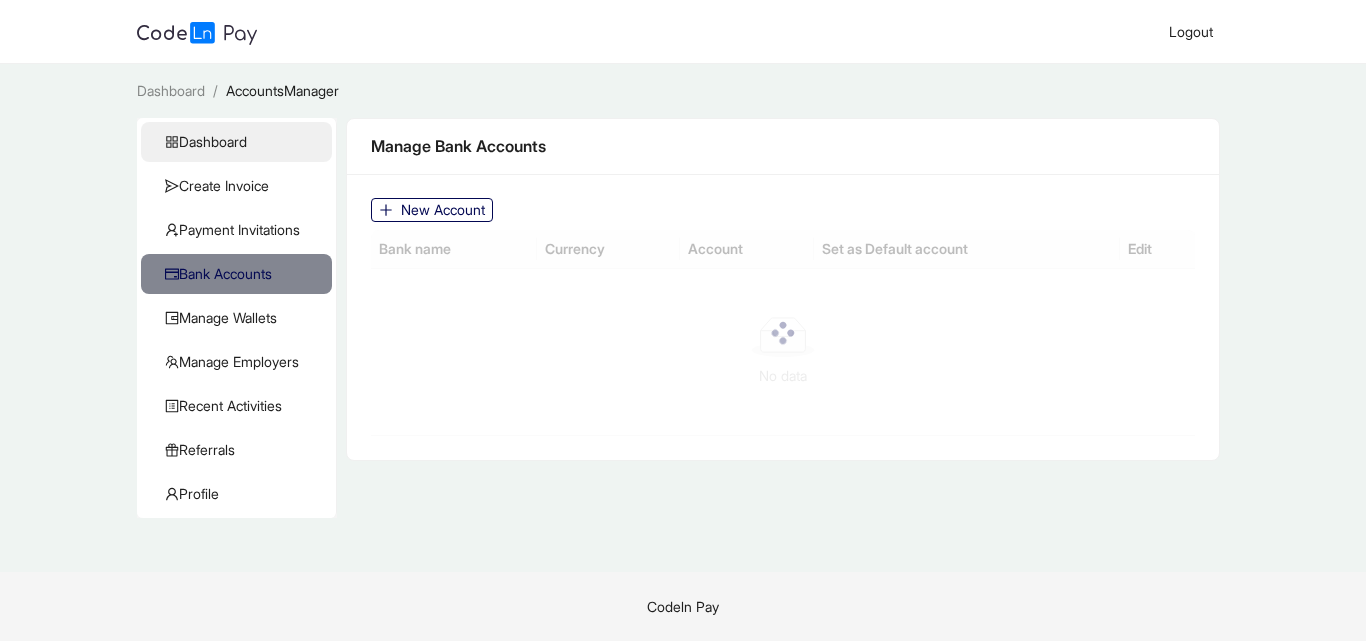 click on "Dashboard" 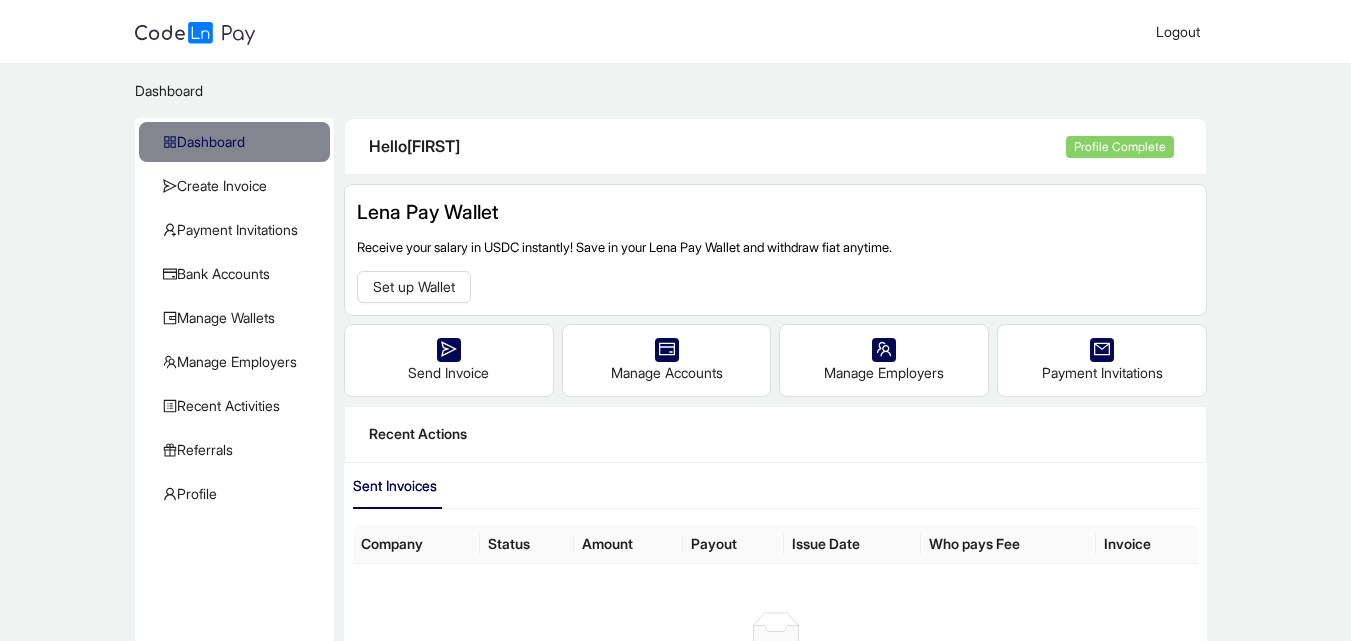 click on "Dashboard / Dashboard Create Invoice Payment Invitations Bank Accounts Manage Wallets Manage Employers Recent Activities KYC Referrals Profile Hello [FIRST] Profile Complete Lena Pay Wallet Receive your salary in USDC instantly! Save in your Lena Pay Wallet and withdraw fiat anytime. Set up Wallet Send Invoice Manage Accounts Manage Employers Payment Invitations Recent Actions Sent Invoices Company Status Amount Payout Issue Date Who pays Fee Invoice No data" at bounding box center [675, 397] 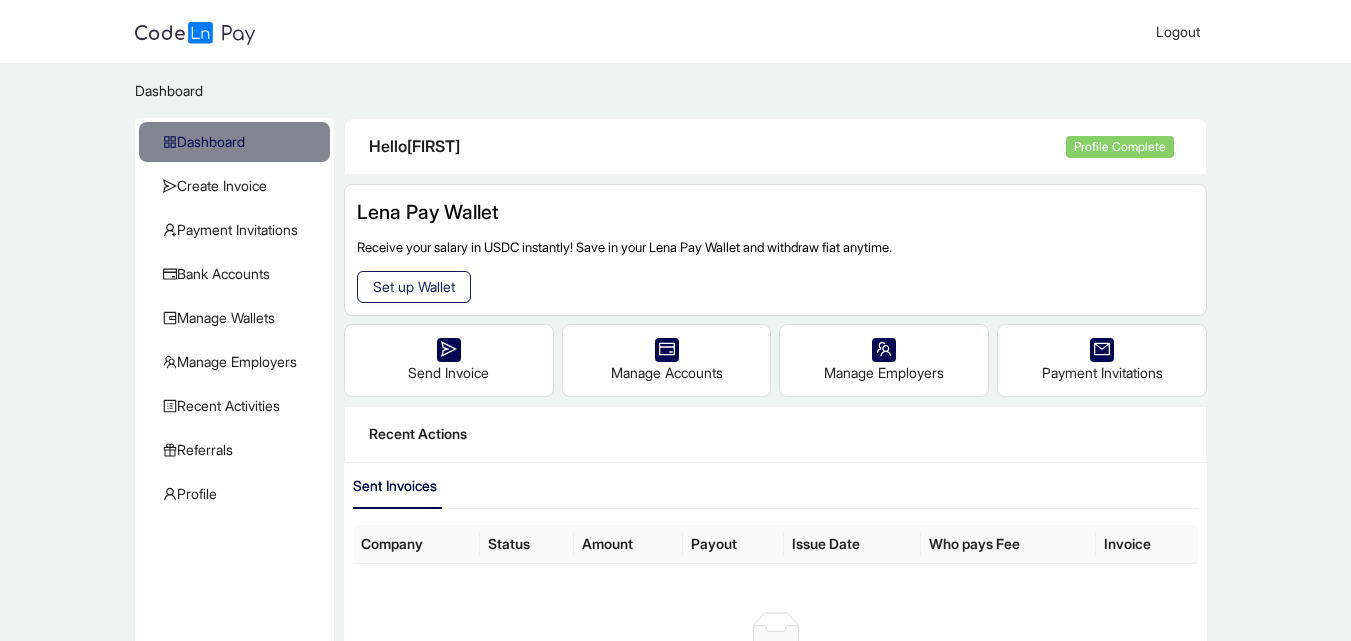 click on "Set up Wallet" 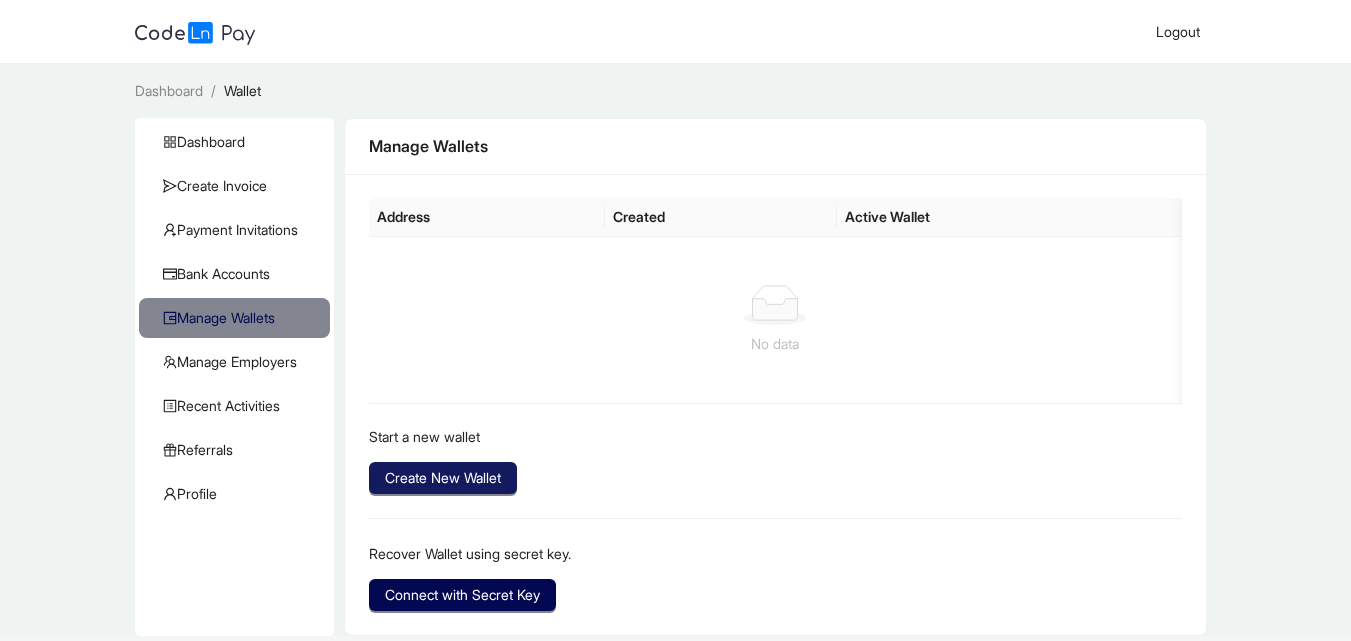 click on "Create New Wallet" 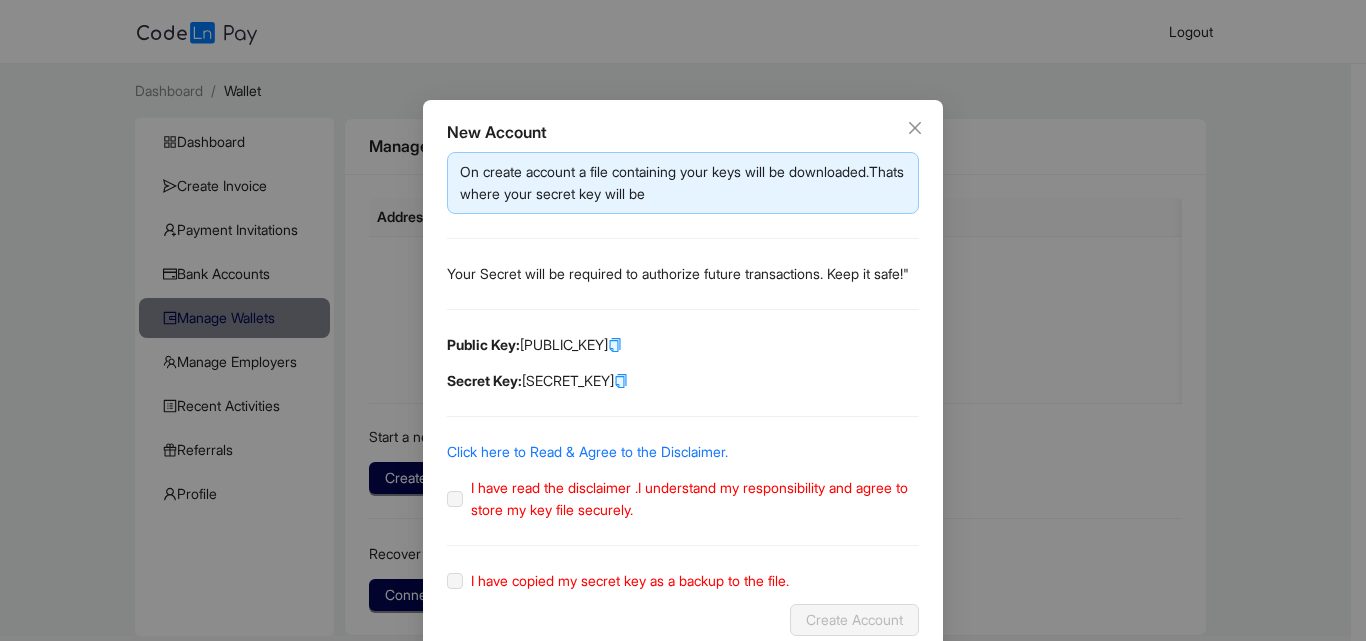 click 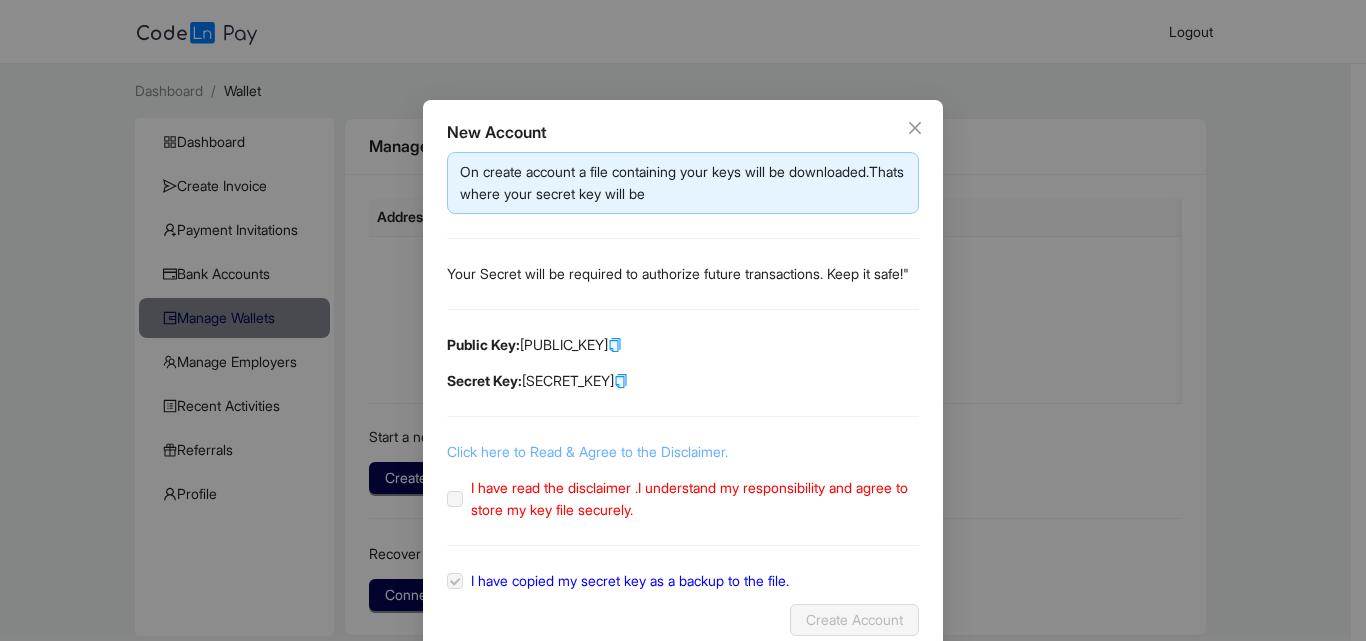 click on "Click here to Read & Agree to the Disclaimer." at bounding box center [587, 451] 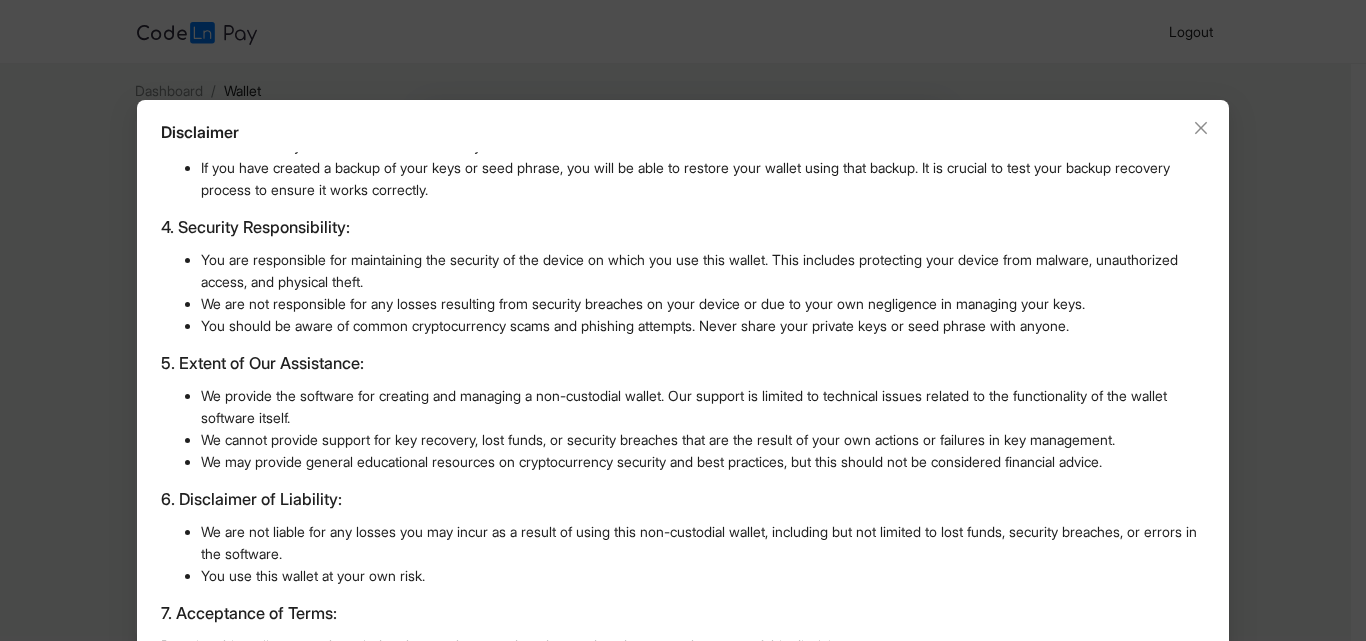 scroll, scrollTop: 487, scrollLeft: 0, axis: vertical 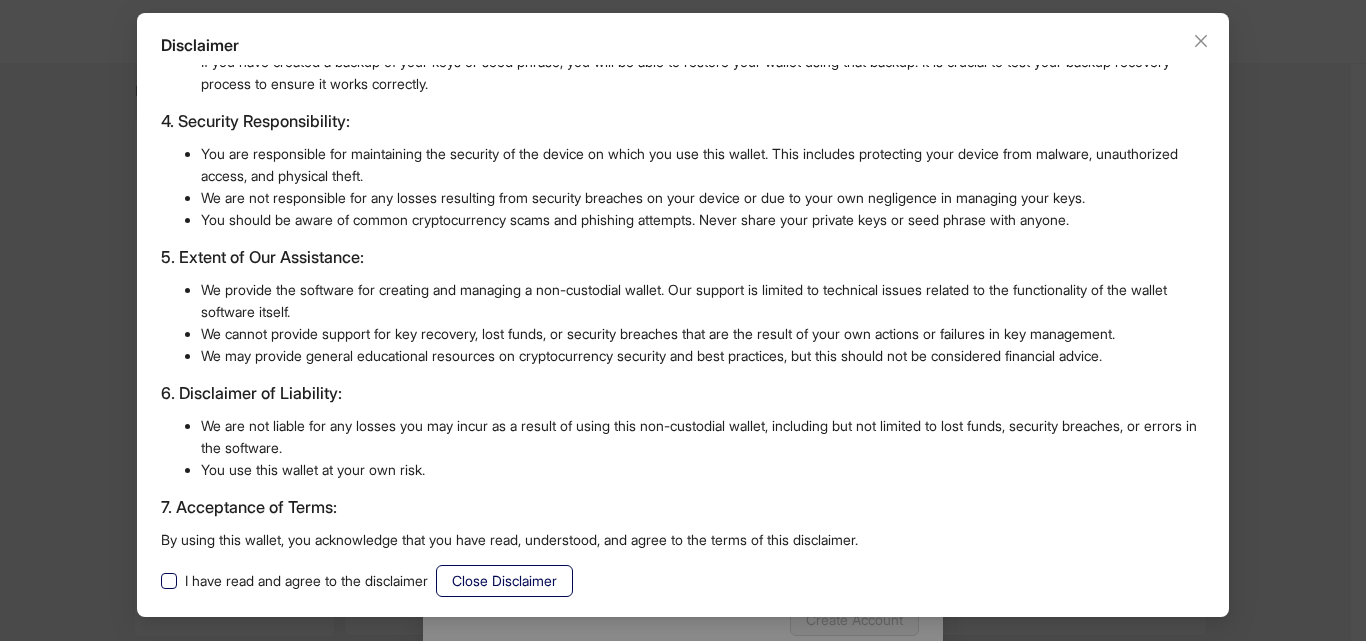 click on "I have read and agree to the disclaimer" at bounding box center [306, 581] 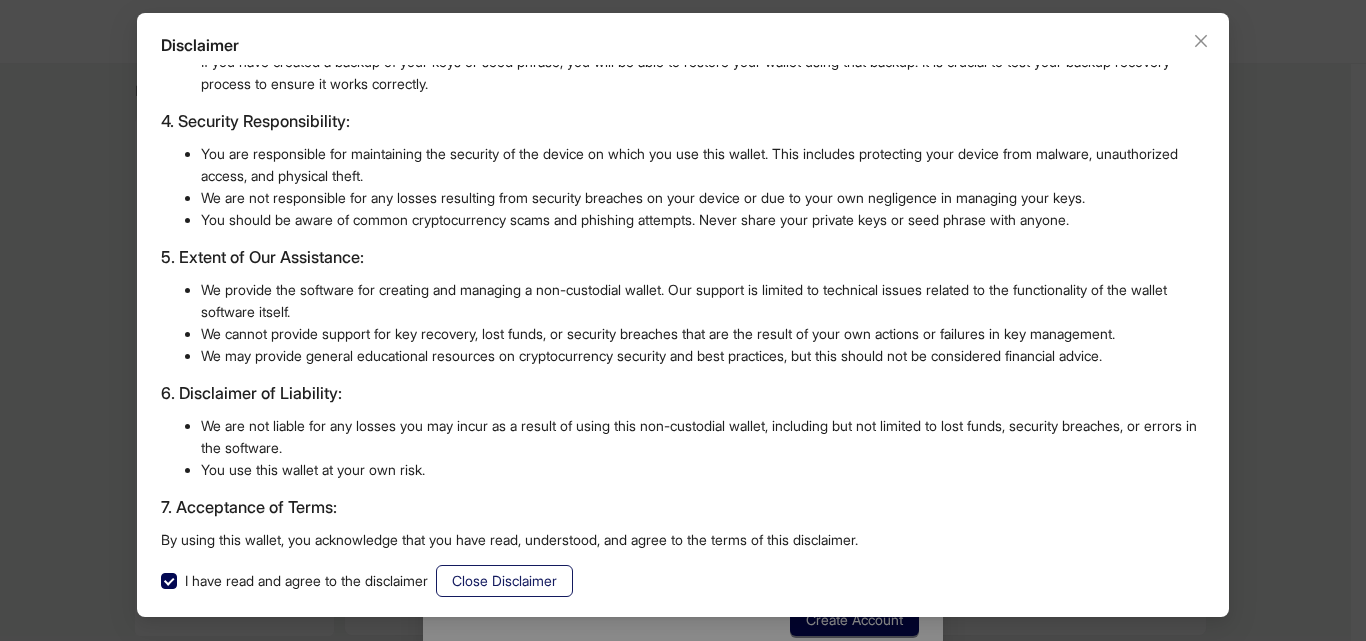 click on "Close Disclaimer" 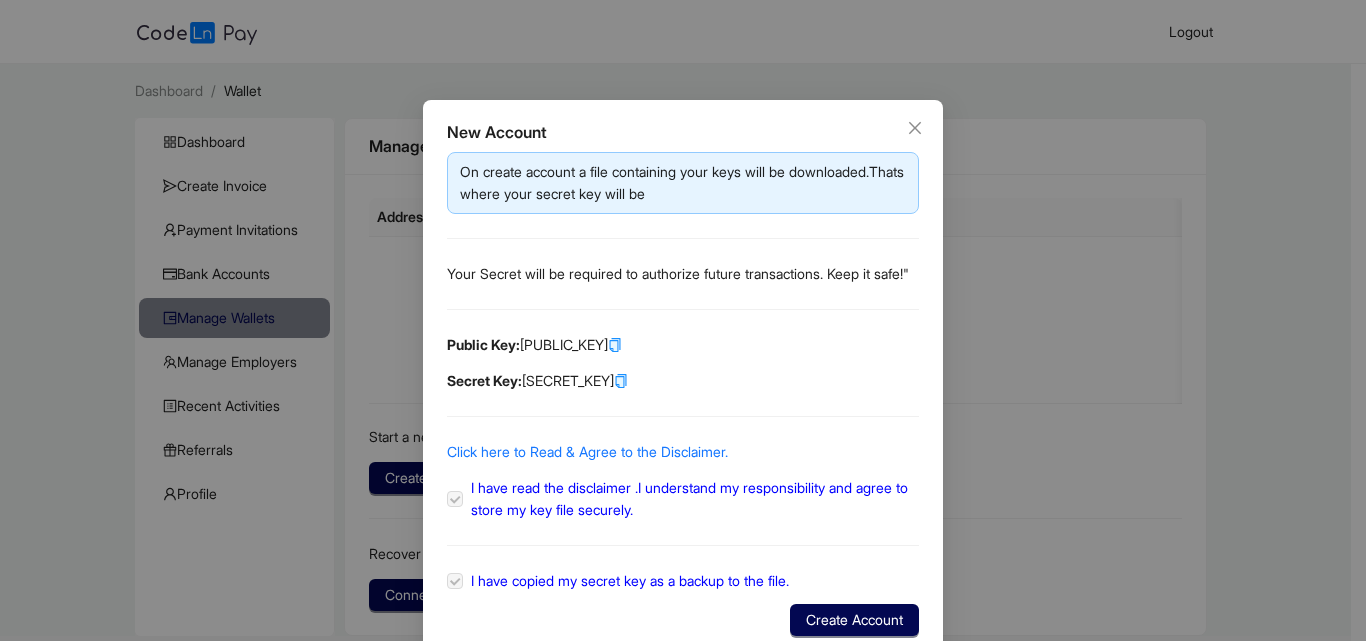 scroll, scrollTop: 0, scrollLeft: 0, axis: both 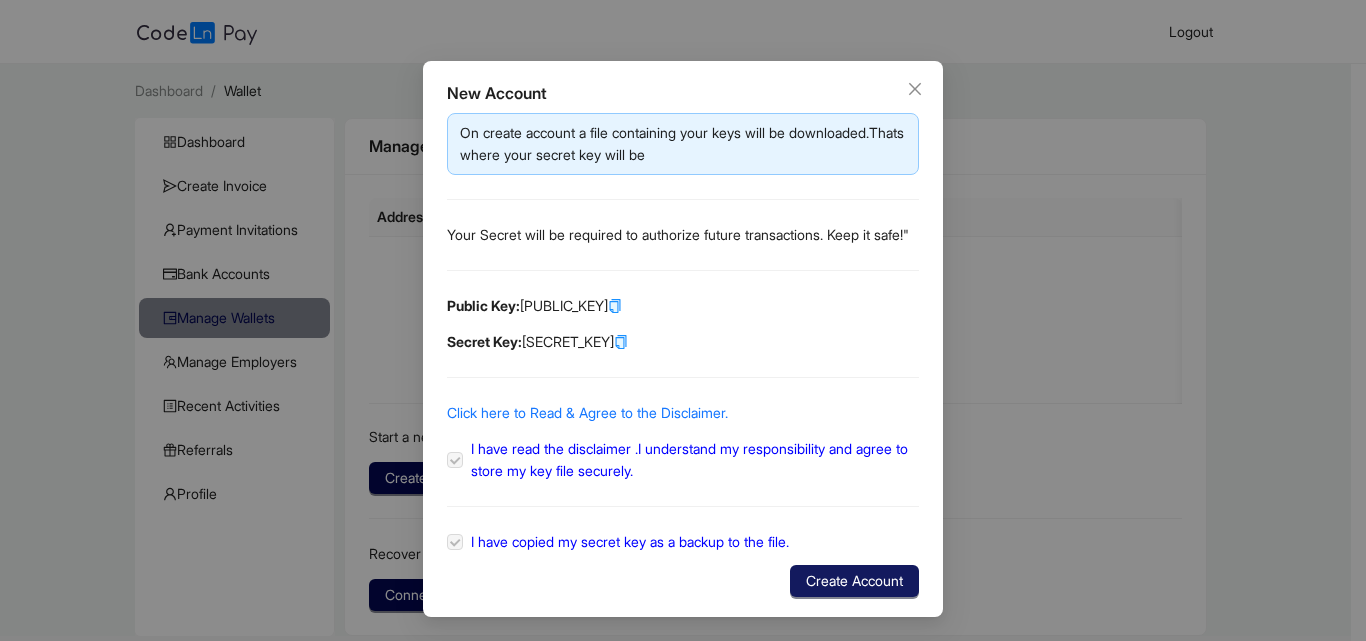 click on "Create Account" 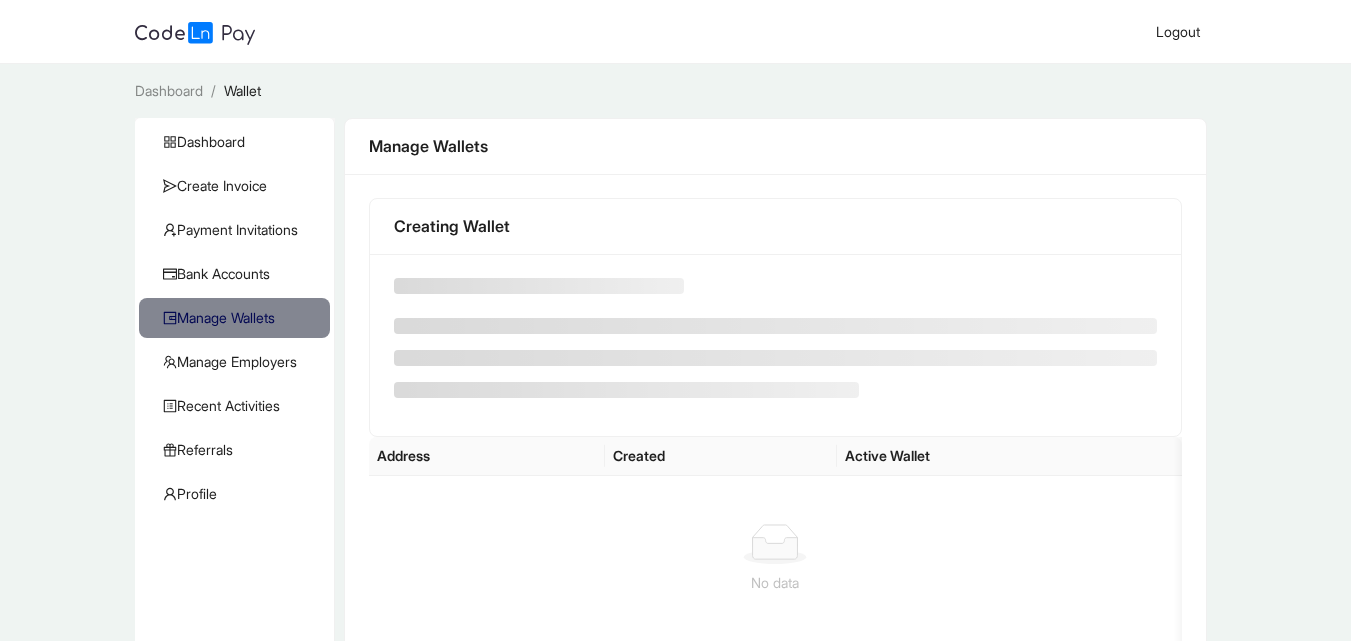 scroll, scrollTop: 0, scrollLeft: 0, axis: both 